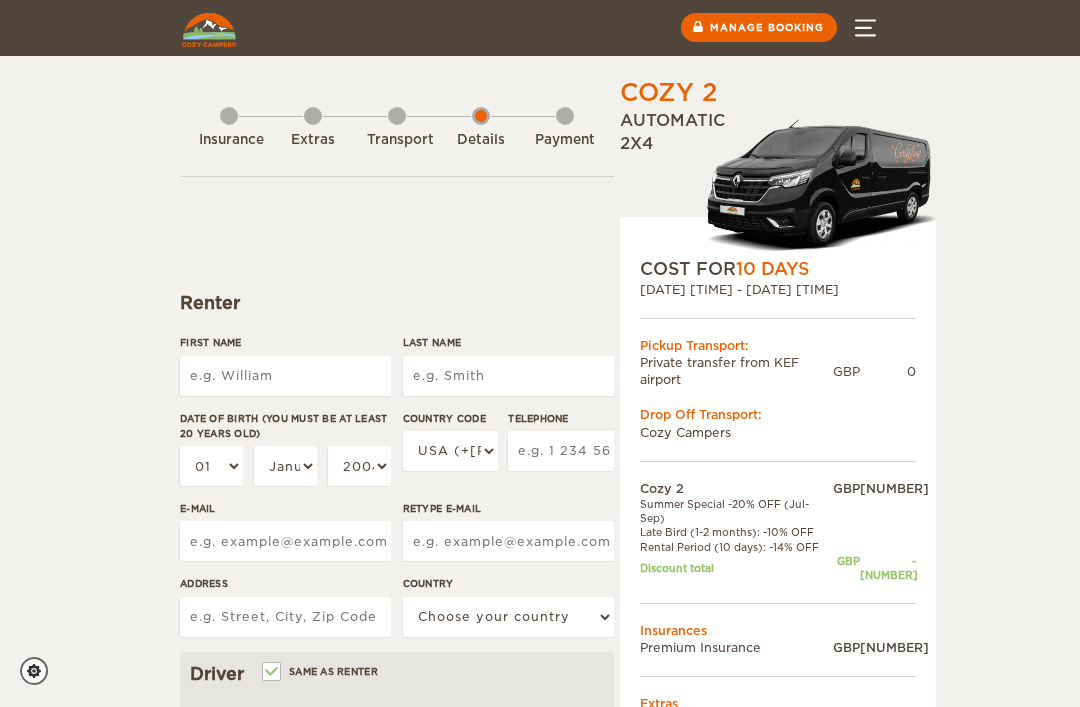 scroll, scrollTop: 0, scrollLeft: 0, axis: both 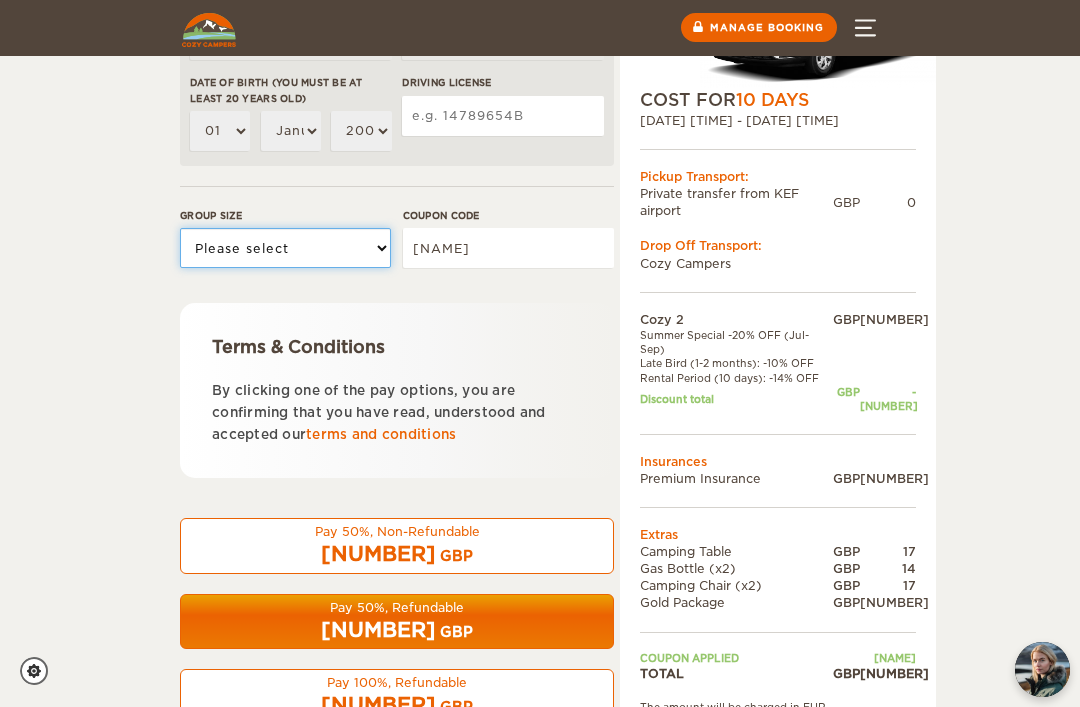 click on "Please select
1 2" at bounding box center [285, 248] 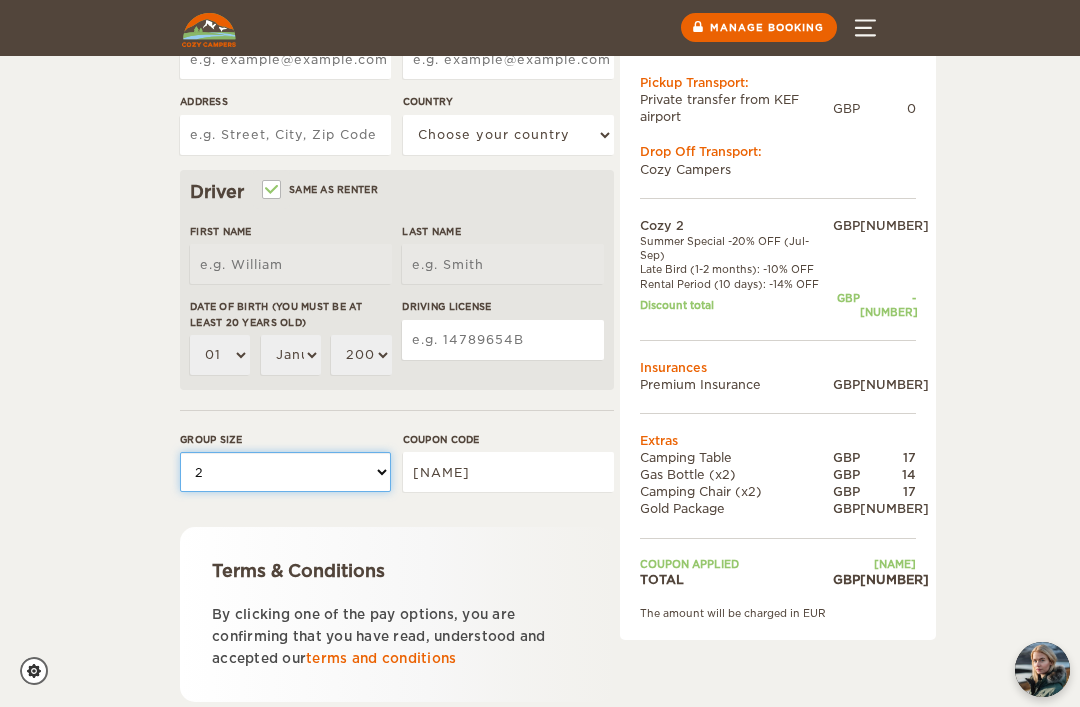 scroll, scrollTop: 0, scrollLeft: 0, axis: both 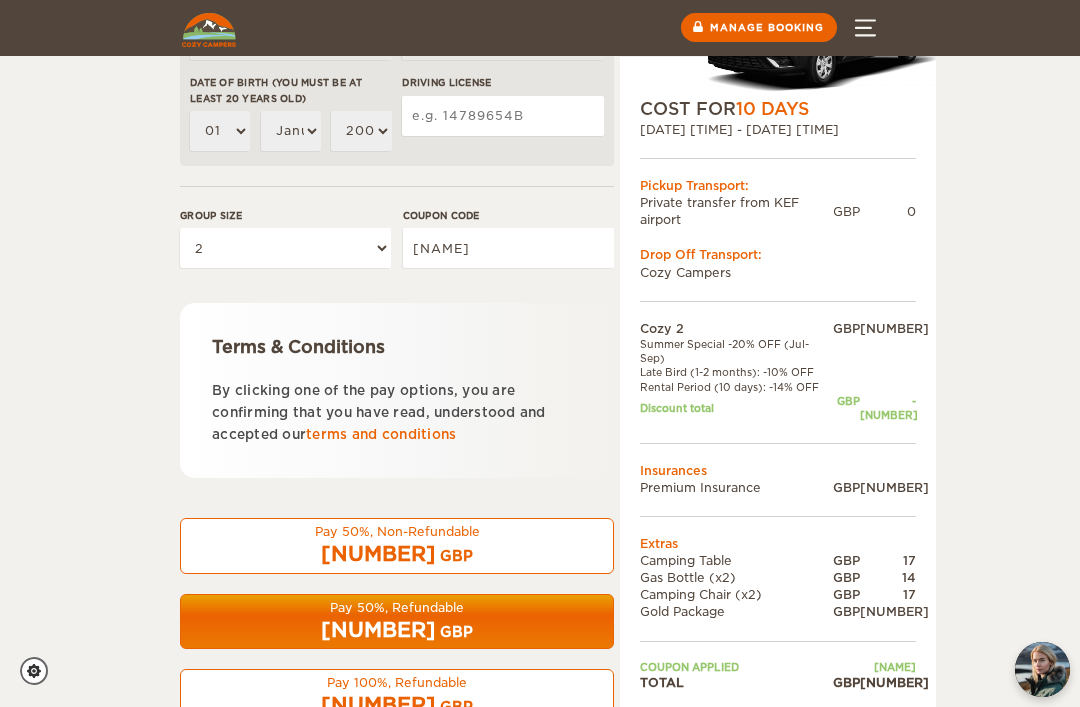 click on "Pay 50%, Non-Refundable" at bounding box center (397, 531) 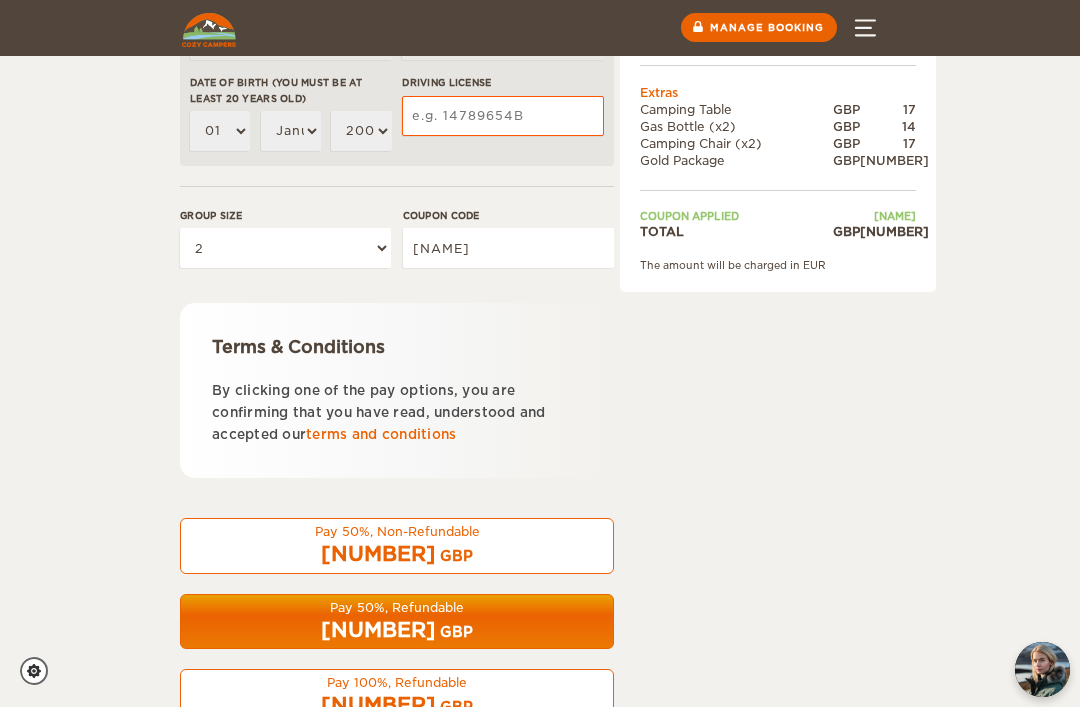 scroll, scrollTop: 95, scrollLeft: 0, axis: vertical 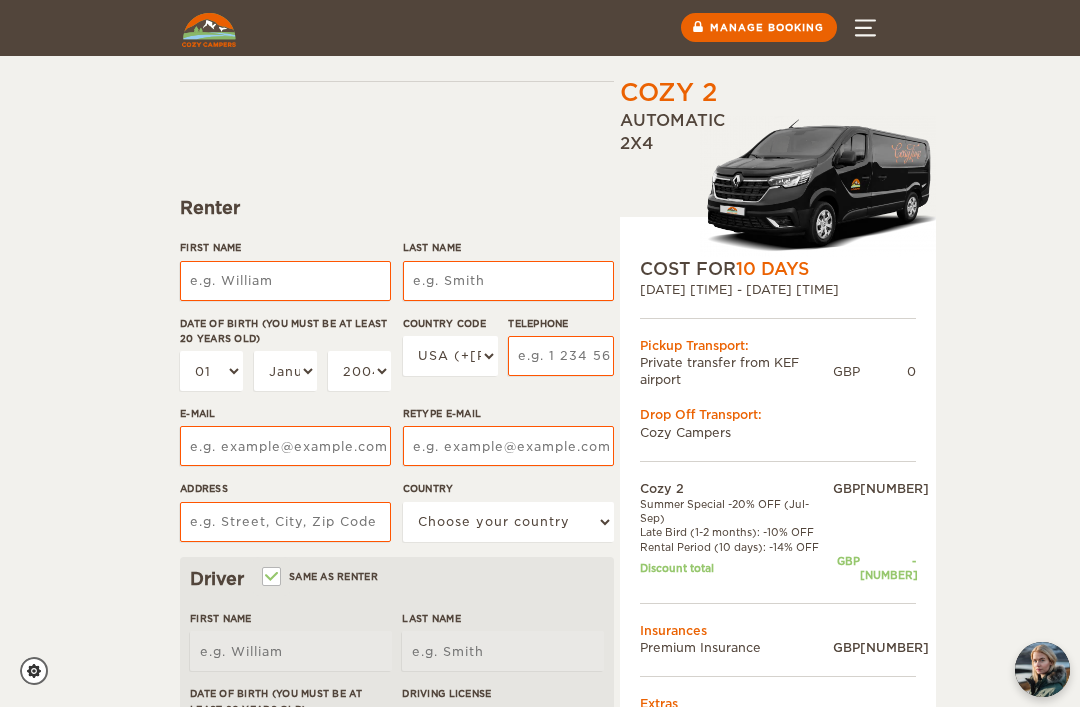 click on "Cozy 2
Expand
Collapse
Total
[NUMBER]
GBP
Automatic 2x4
COST FOR  [NUMBER] Days
[DATE] [TIME] - [DATE] [TIME]
Pickup Transport:
Private transfer from [LOCATION] airport
GBP
[NUMBER]
Drop Off Transport:
Cozy Campers" at bounding box center [540, 645] 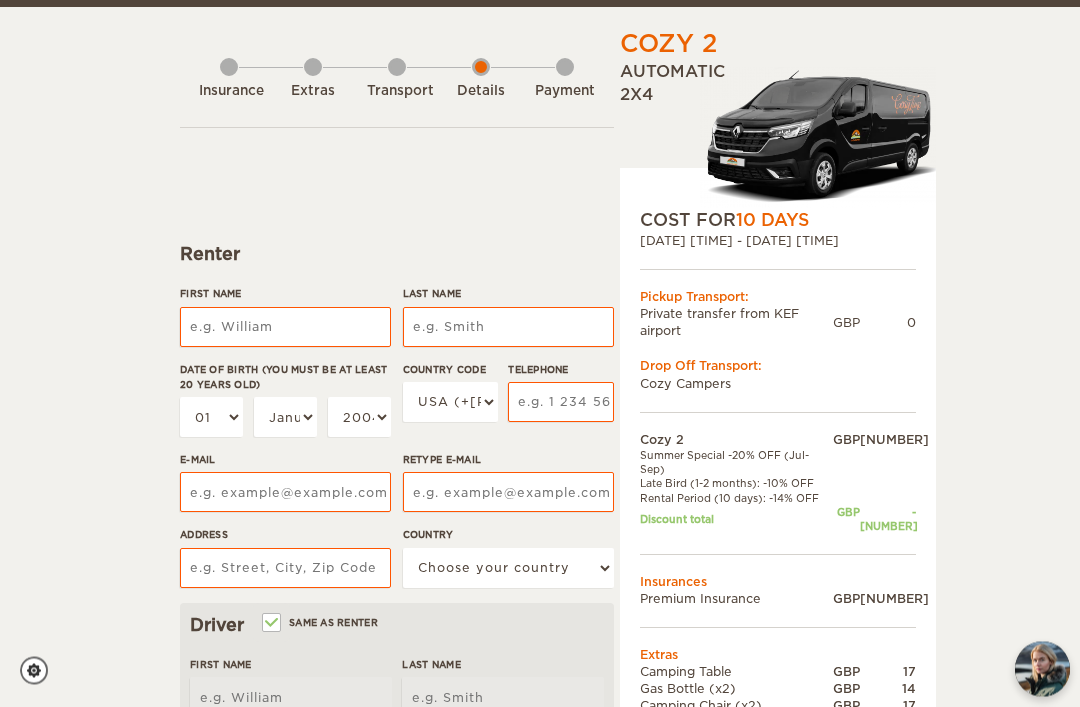 scroll, scrollTop: 49, scrollLeft: 0, axis: vertical 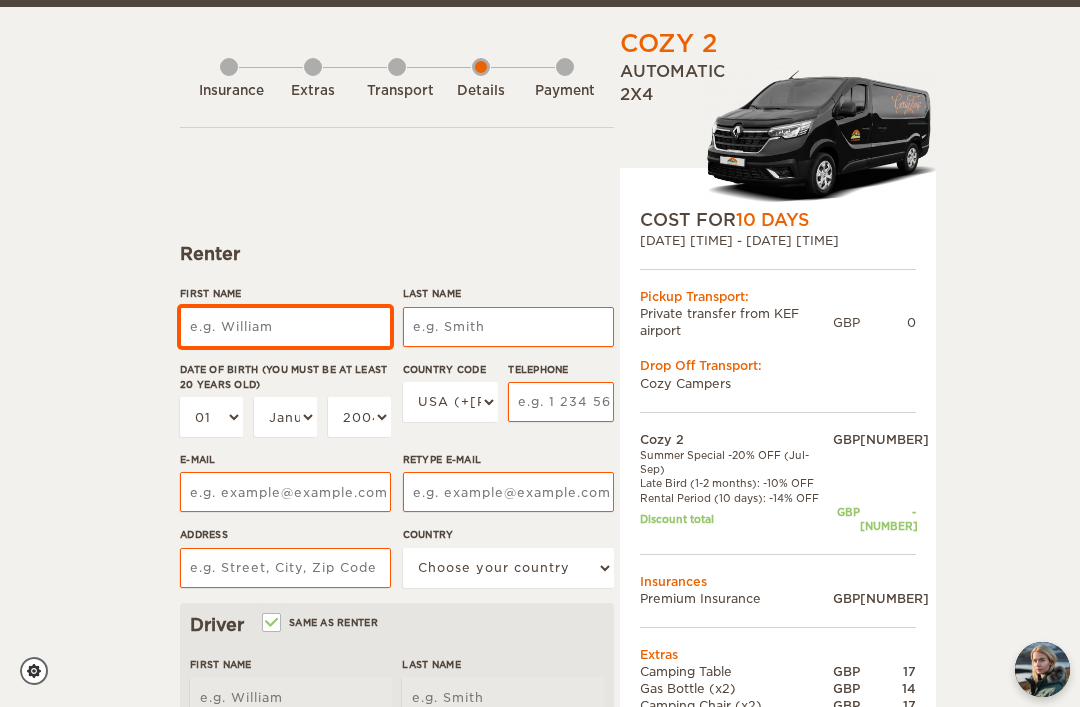 click on "First Name" at bounding box center (285, 327) 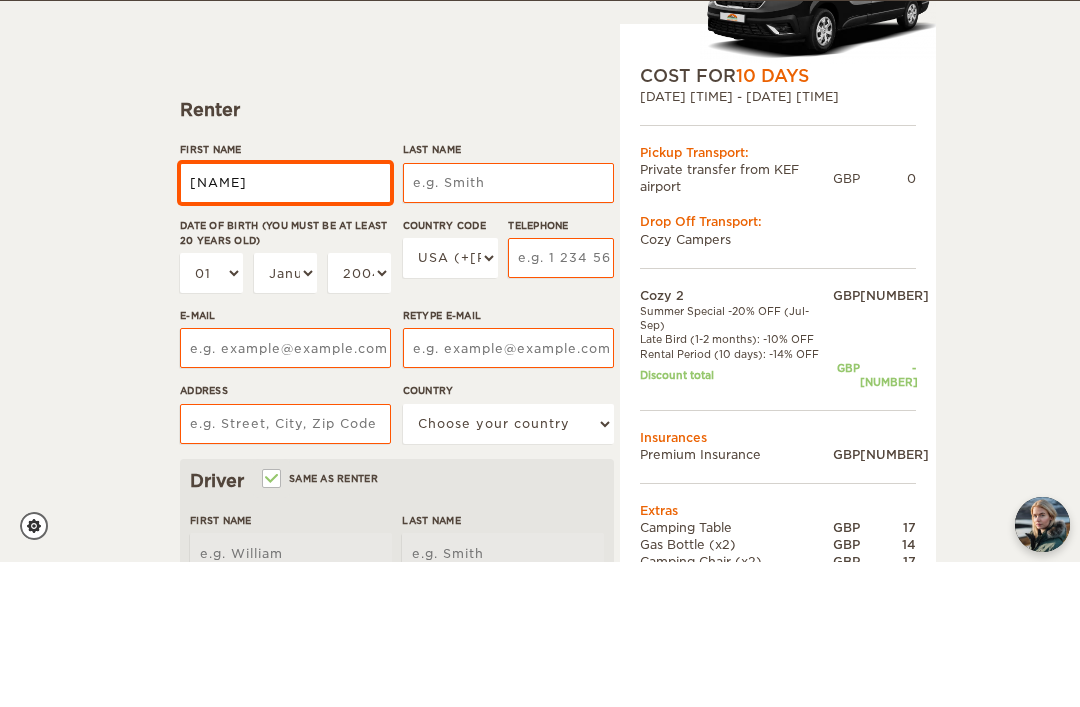type on "[NAME]" 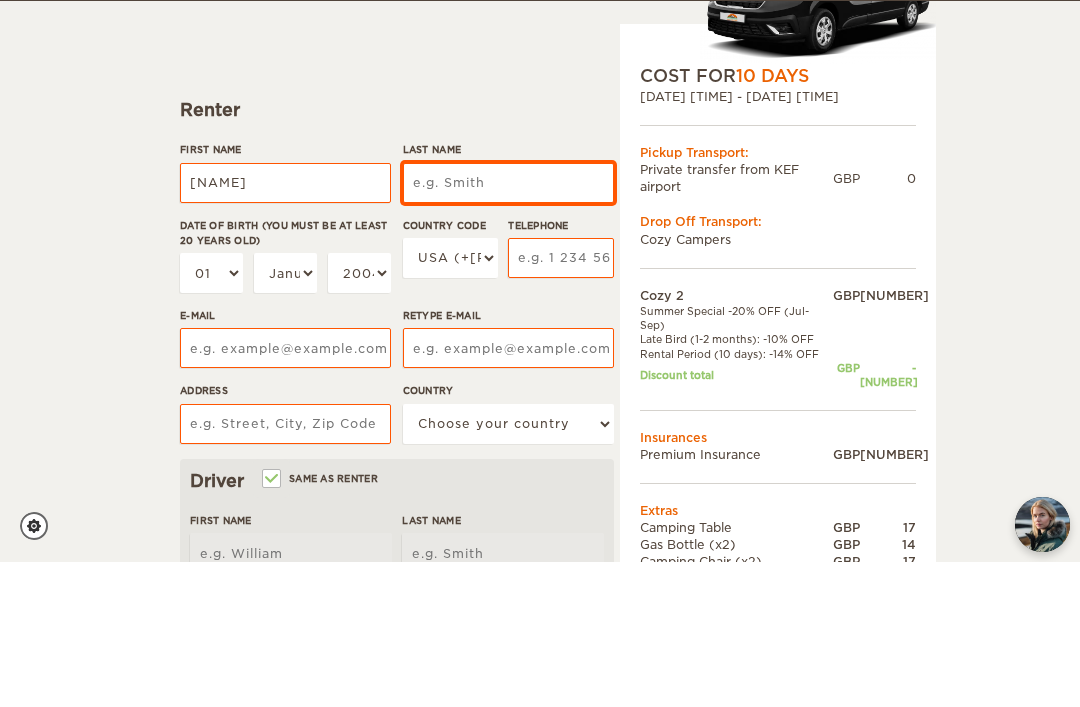 click on "Last Name" at bounding box center [508, 328] 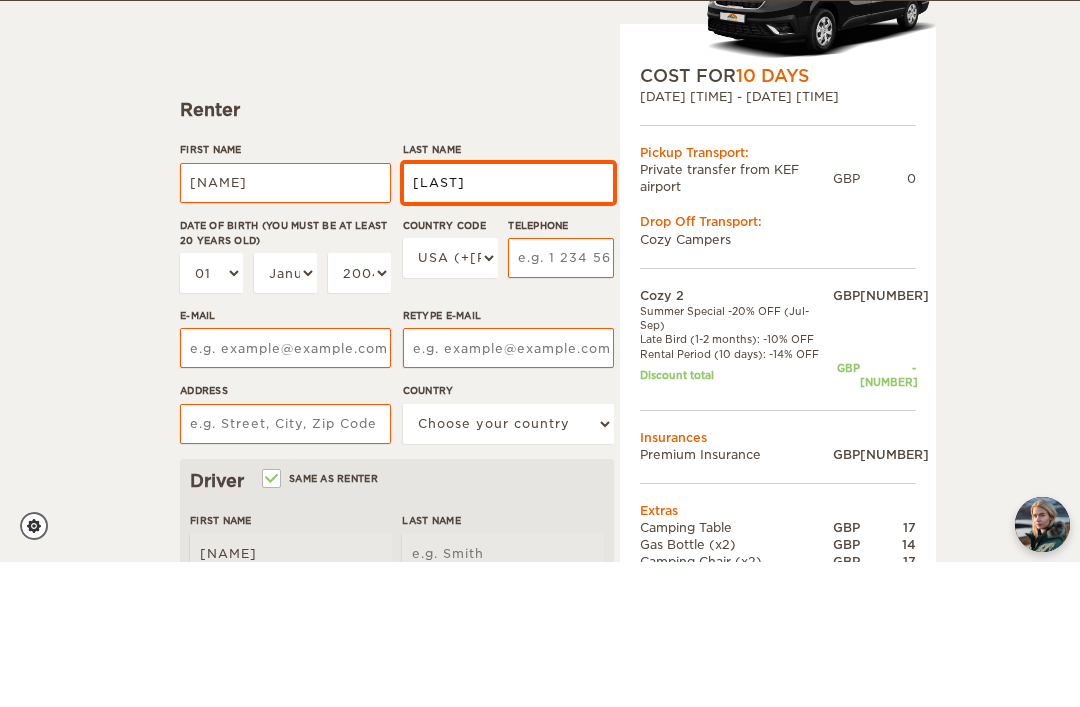 type on "[LAST]" 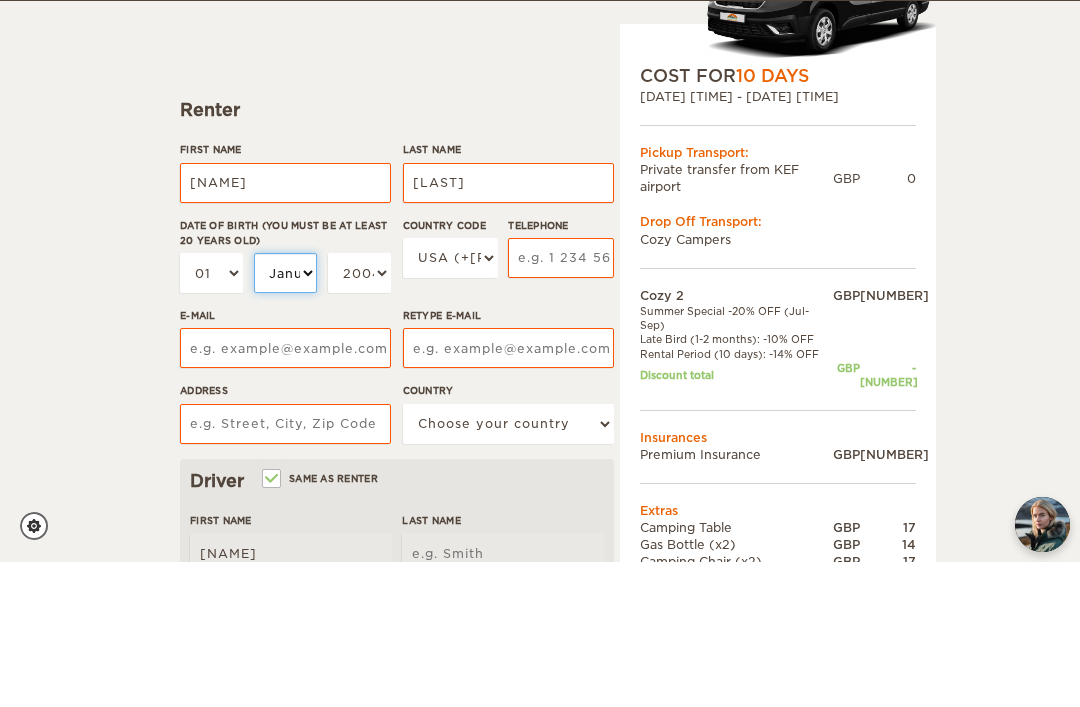 click on "January
February
March
April
May
June
July
August
September
October
November
December" at bounding box center (285, 418) 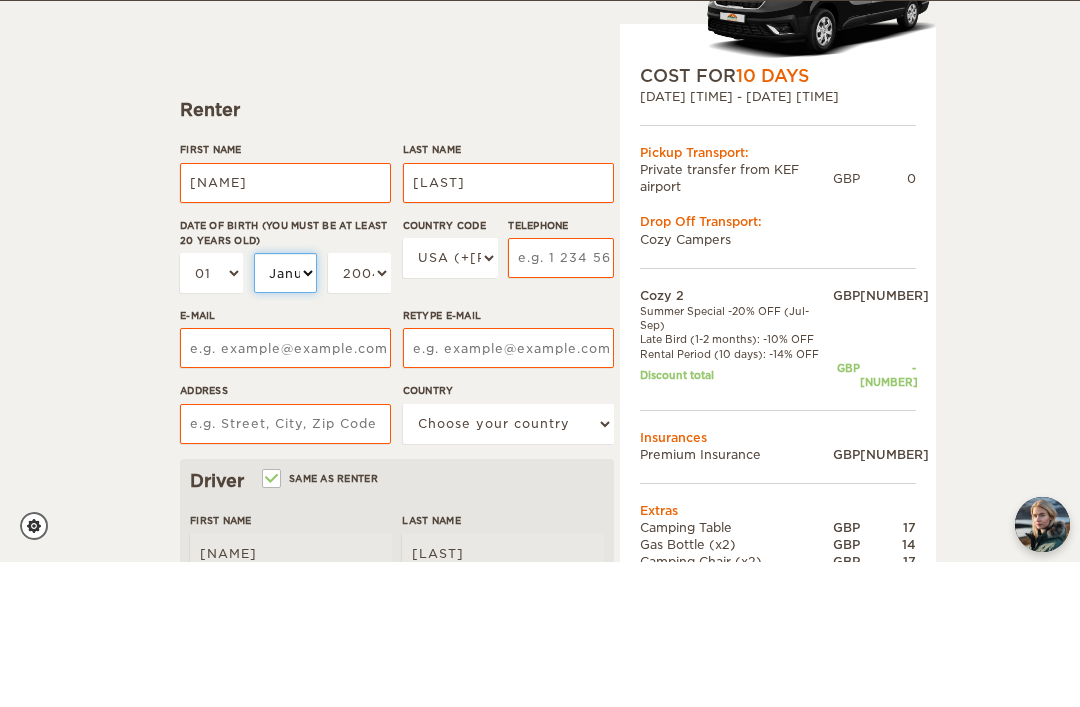 scroll, scrollTop: 194, scrollLeft: 0, axis: vertical 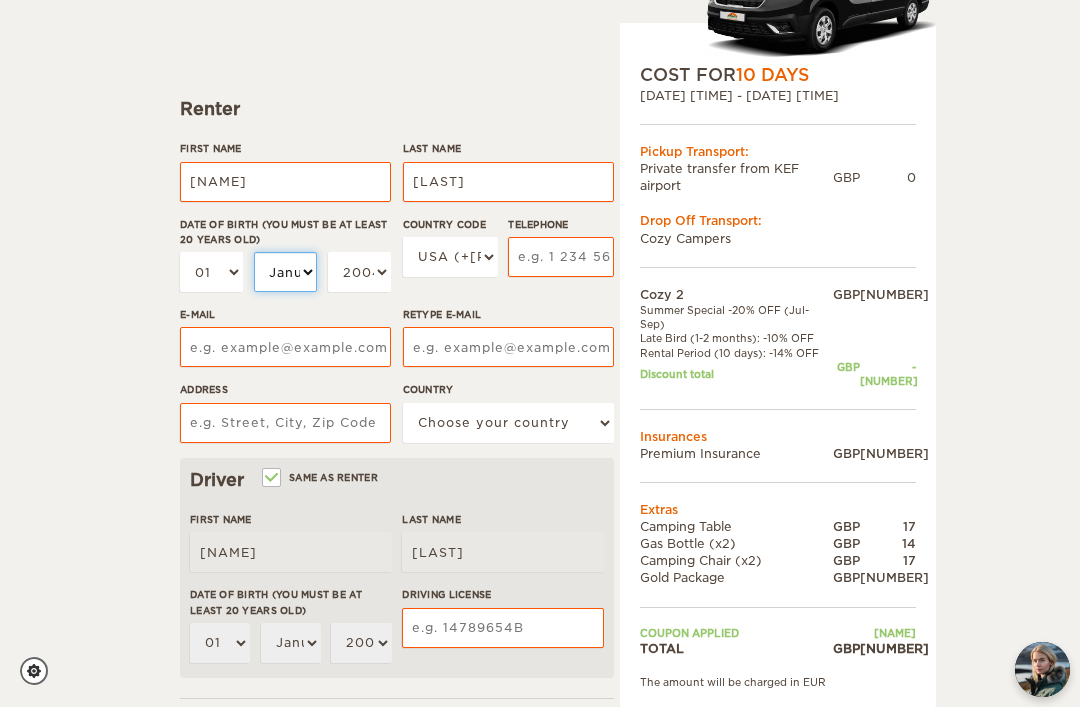 select on "10" 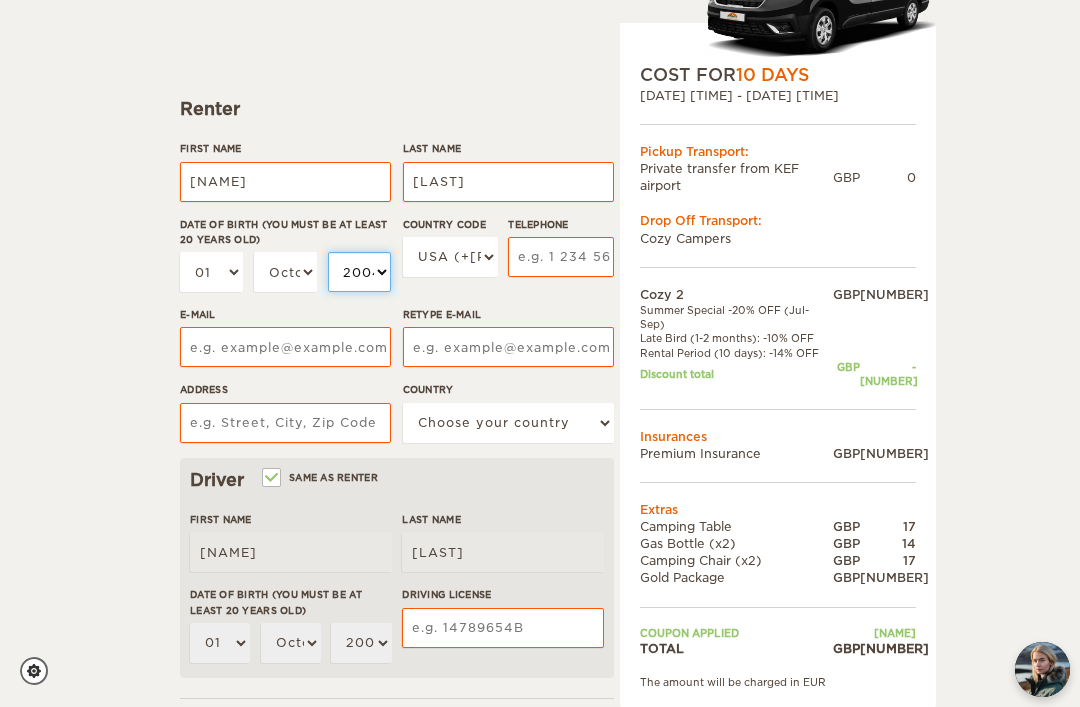 click on "2004 2003 2002 2001 2000 1999 1998 1997 1996 1995 1994 1993 1992 1991 1990 1989 1988 1987 1986 1985 1984 1983 1982 1981 1980 1979 1978 1977 1976 1975 1974 1973 1972 1971 1970 1969 1968 1967 1966 1965 1964 1963 1962 1961 1960 1959 1958 1957 1956 1955 1954 1953 1952 1951 1950 1949 1948 1947 1946 1945 1944 1943 1942 1941 1940 1939 1938 1937 1936 1935 1934 1933 1932 1931 1930 1929 1928 1927 1926 1925 1924 1923 1922 1921 1920 1919 1918 1917 1916 1915 1914 1913 1912 1911 1910 1909 1908 1907 1906 1905 1904 1903 1902 1901 1900 1899 1898 1897 1896 1895 1894 1893 1892 1891 1890 1889 1888 1887 1886 1885 1884 1883 1882 1881 1880 1879 1878 1877 1876 1875" at bounding box center (359, 272) 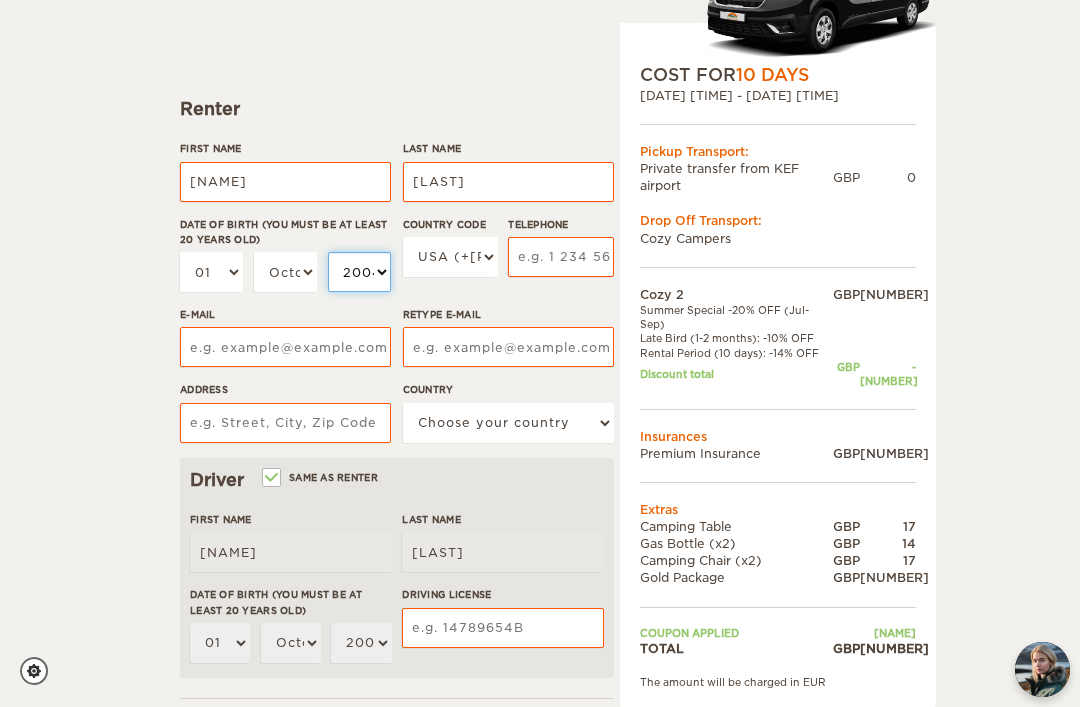 select on "1996" 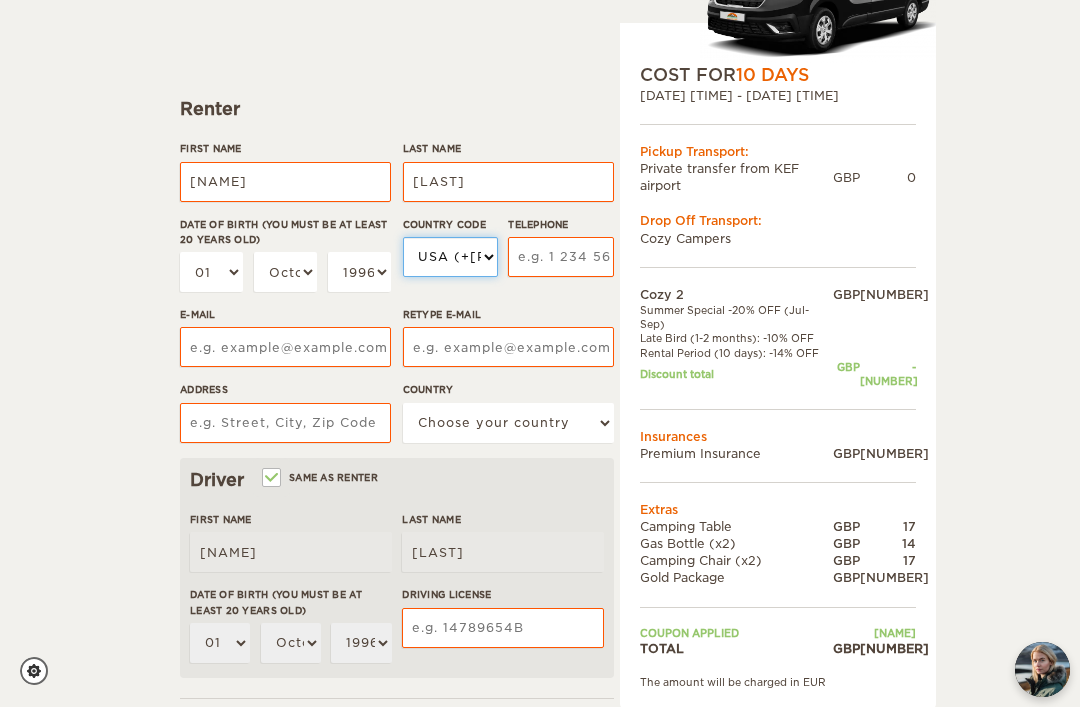 click on "USA (+[PHONE])
UK (+[PHONE])
Germany (+[PHONE])
Algeria (+[PHONE])
Andorra (+[PHONE])
Angola (+[PHONE])
Anguilla (+[PHONE])
Antigua & Barbuda (+[PHONE])
Argentina (+[PHONE])
Armenia (+[PHONE])
Aruba (+[PHONE])
Australia (+[PHONE])
Austria (+[PHONE])
Azerbaijan (+[PHONE])
Bahamas (+[PHONE])
Bahrain (+[PHONE])
Bangladesh (+[PHONE])
Barbados (+[PHONE])
Belarus (+[PHONE])
Belgium (+[PHONE])
Belize (+[PHONE])
Benin (+[PHONE])
Bermuda (+[PHONE])
Bhutan (+[PHONE])
Bolivia (+[PHONE])
Bosnia Herzegovina (+[PHONE])
Botswana (+[PHONE])
Brazil (+[PHONE])
Brunei (+[PHONE])
Bulgaria (+[PHONE])
Burkina Faso (+[PHONE])
Burundi (+[PHONE])
Cambodia (+[PHONE])
Cameroon (+[PHONE])
Canada (+[PHONE])
Cape Verde Islands (+[PHONE])
Cayman Islands (+[PHONE])
Central African Republic (+[PHONE])
Chile (+[PHONE])
China (+[PHONE])
Colombia (+[PHONE])
Comoros (+[PHONE])
Congo (+[PHONE])
Cook Islands (+[PHONE])
Costa Rica (+[PHONE])" at bounding box center [450, 257] 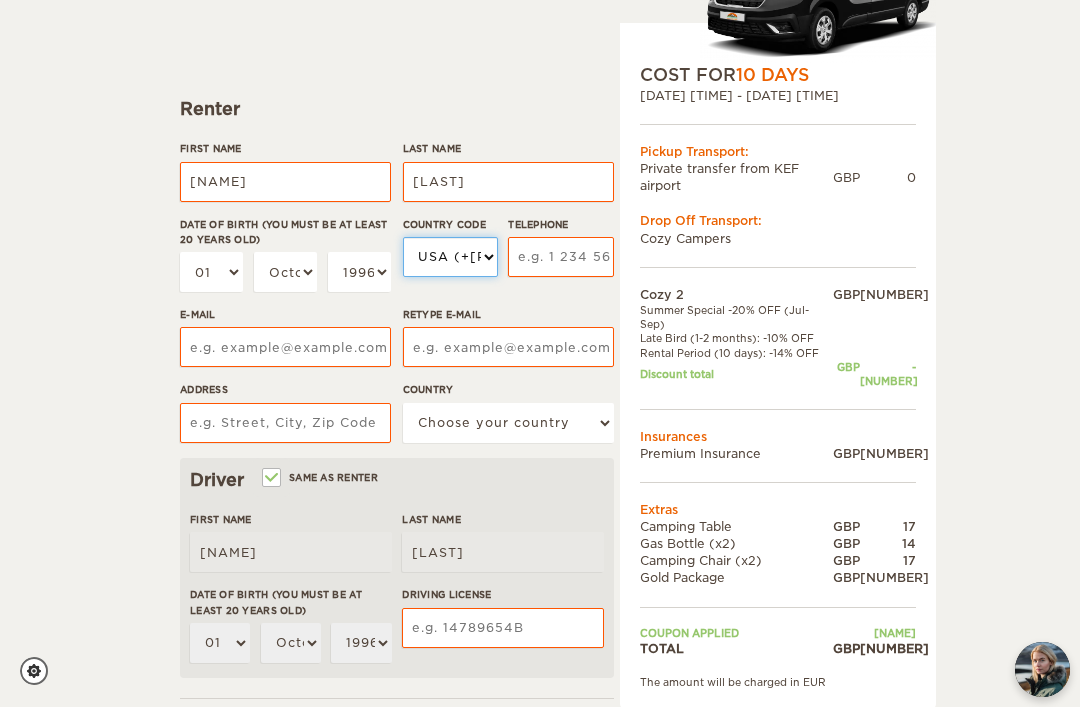 select on "[NUMBER]" 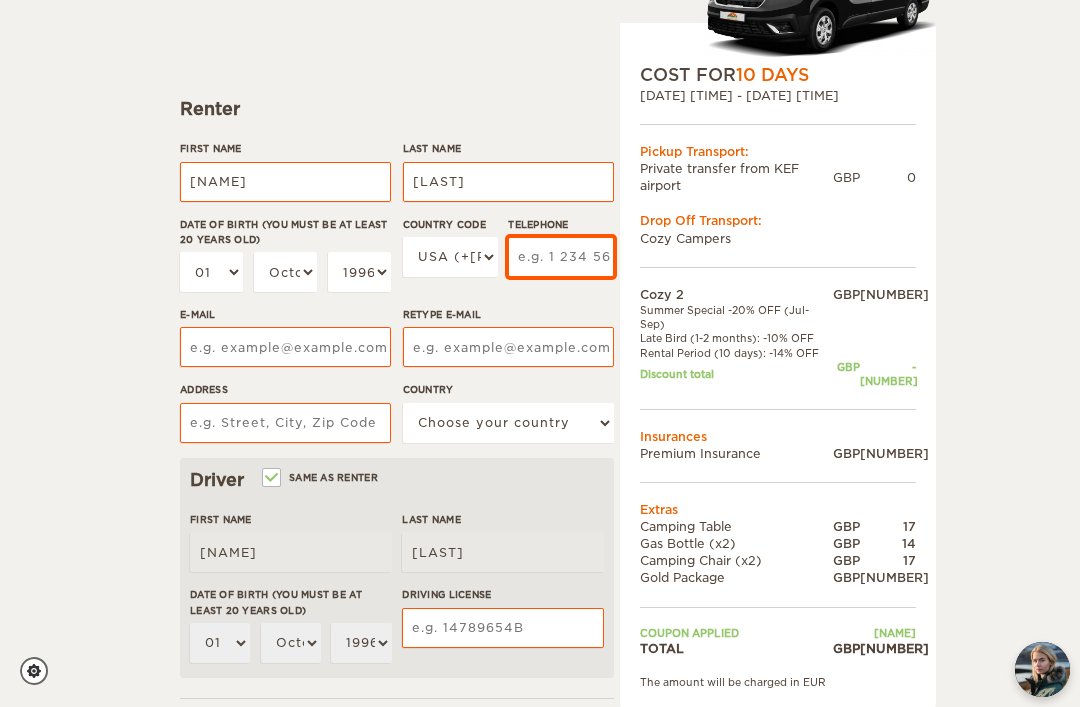 click on "Telephone" at bounding box center (561, 257) 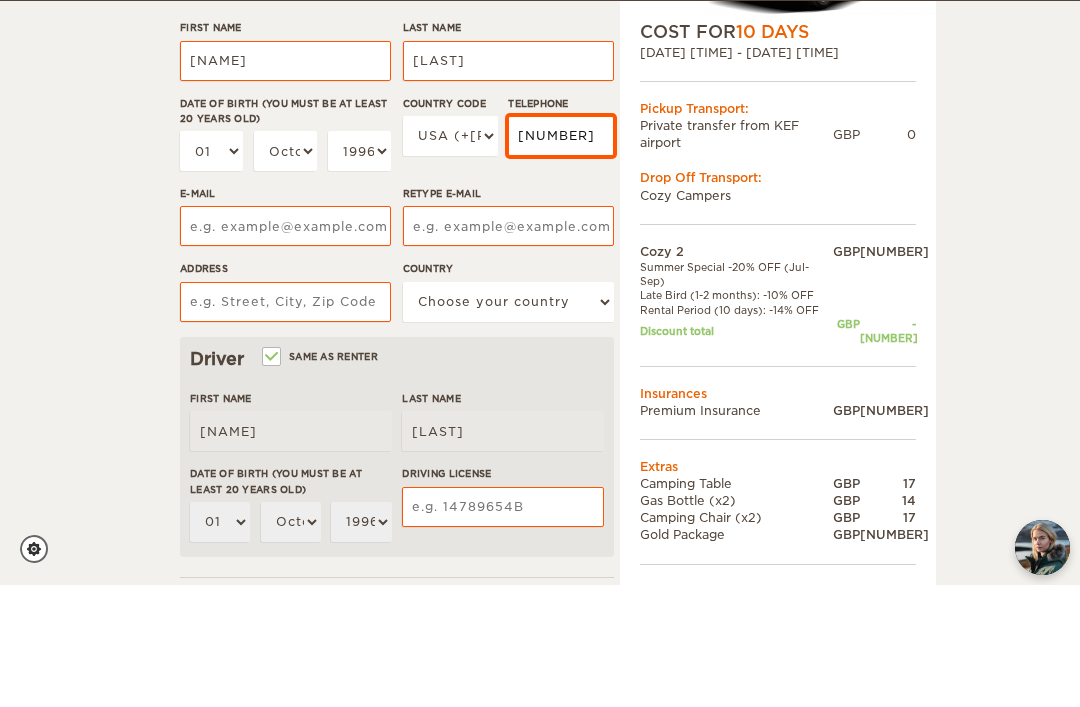 type on "[NUMBER]" 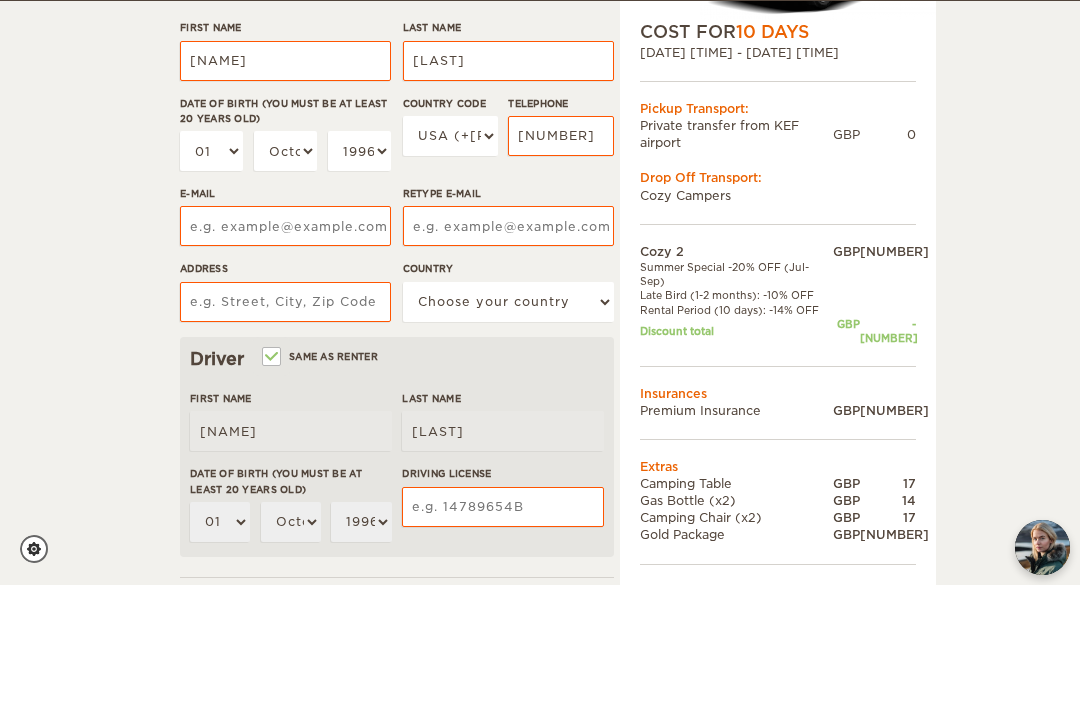click on "E-mail" at bounding box center (285, 348) 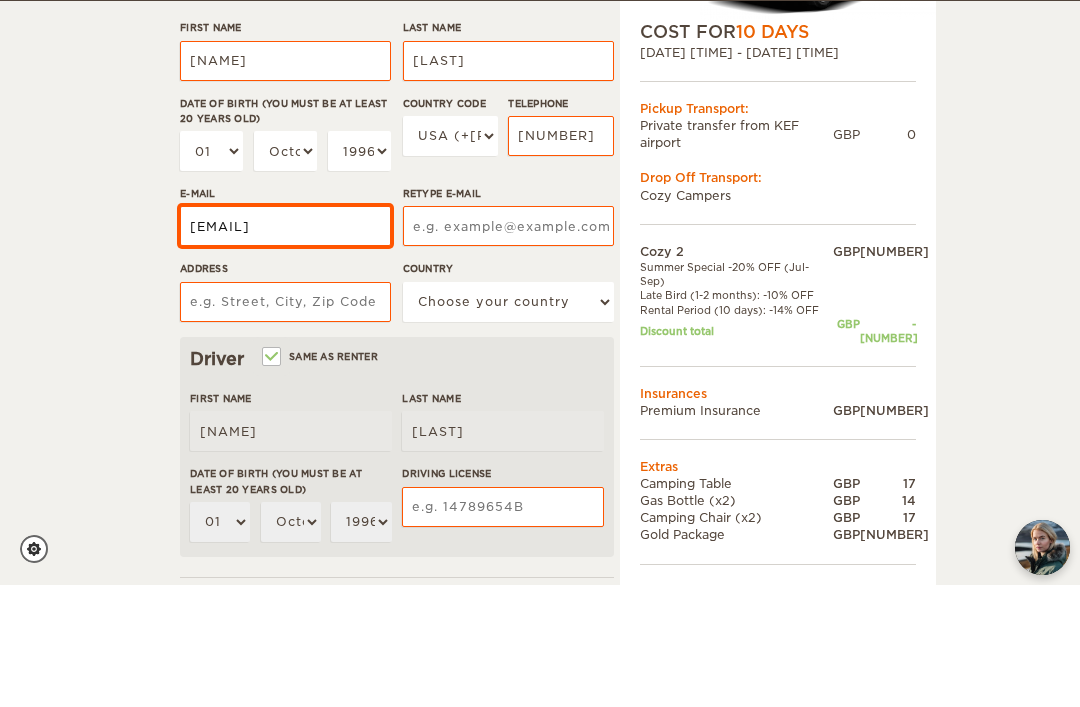 type on "[EMAIL]" 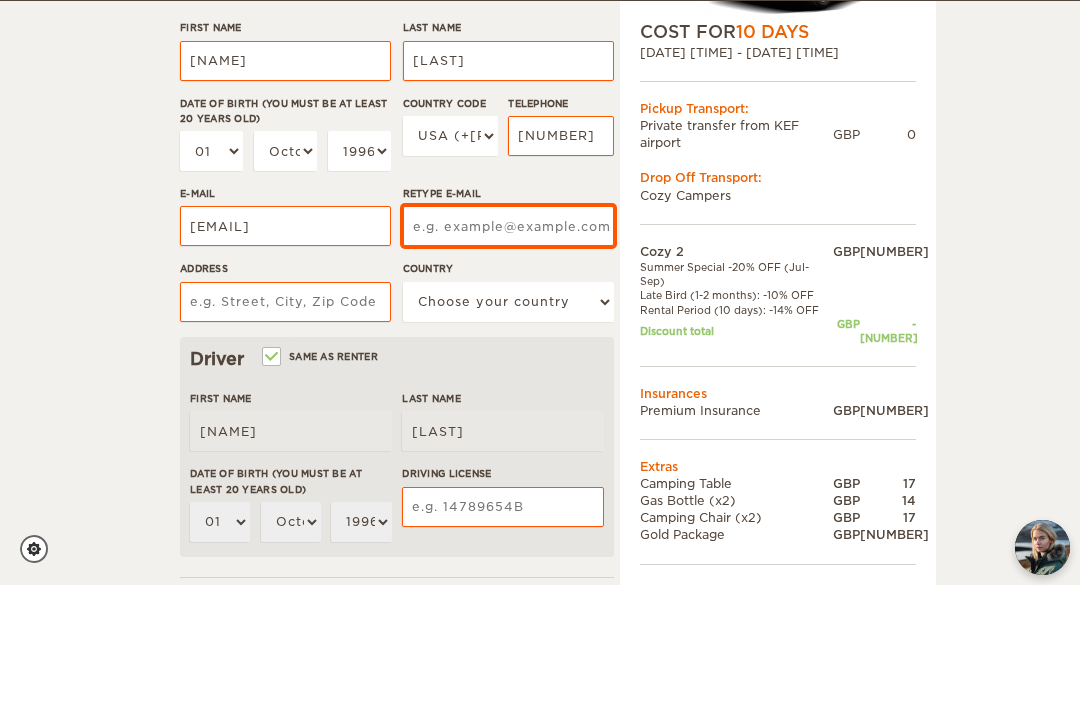 click on "Retype E-mail" at bounding box center [508, 348] 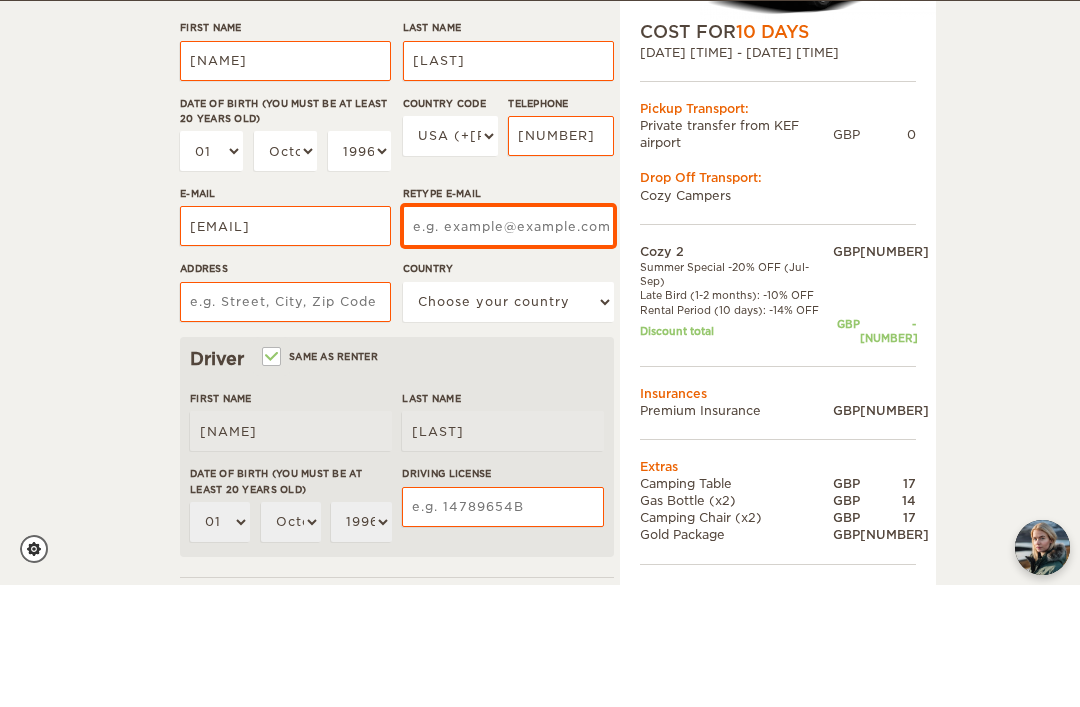 paste on "[EMAIL]" 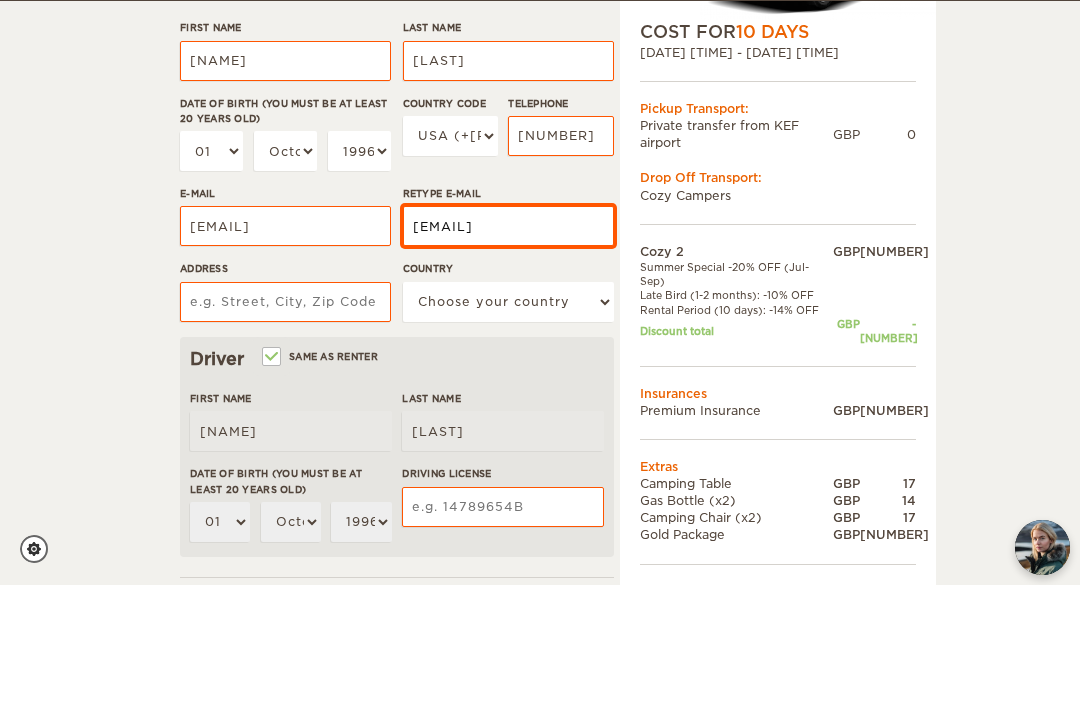 type on "[EMAIL]" 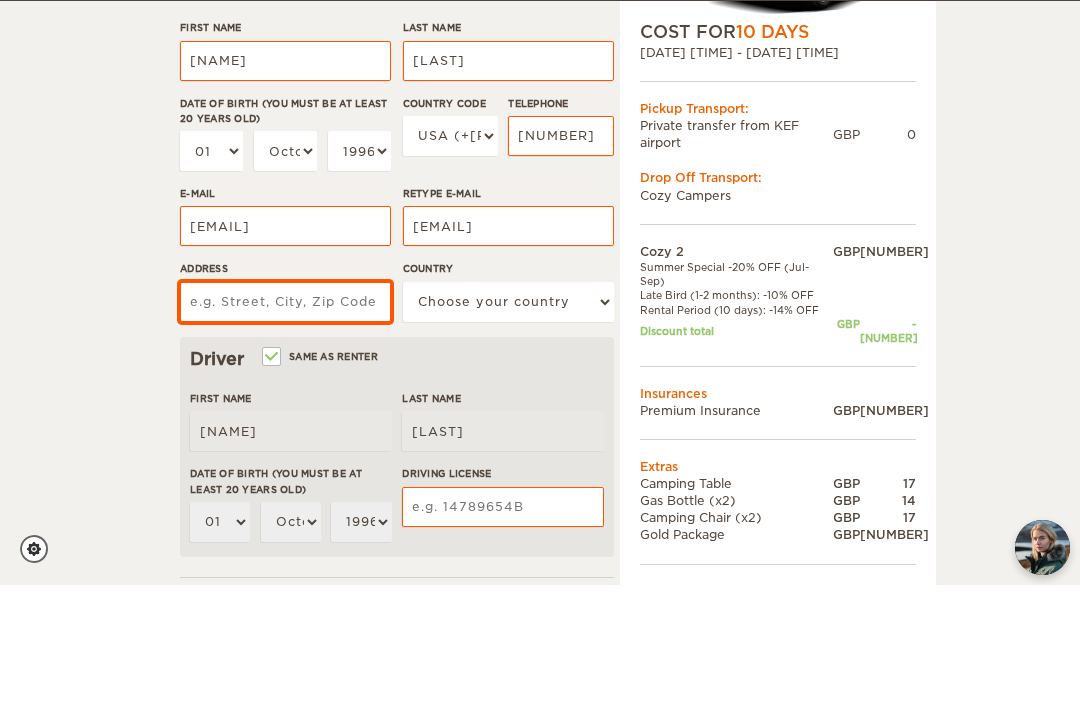 click on "Address" at bounding box center (285, 424) 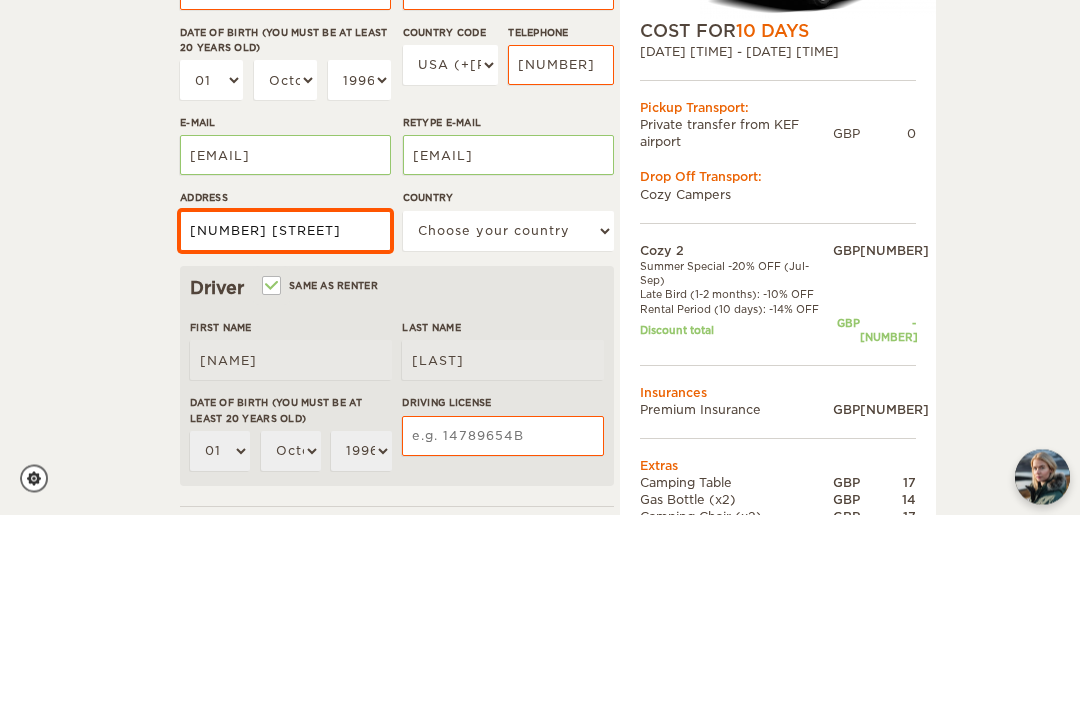 type on "[NUMBER] [STREET]" 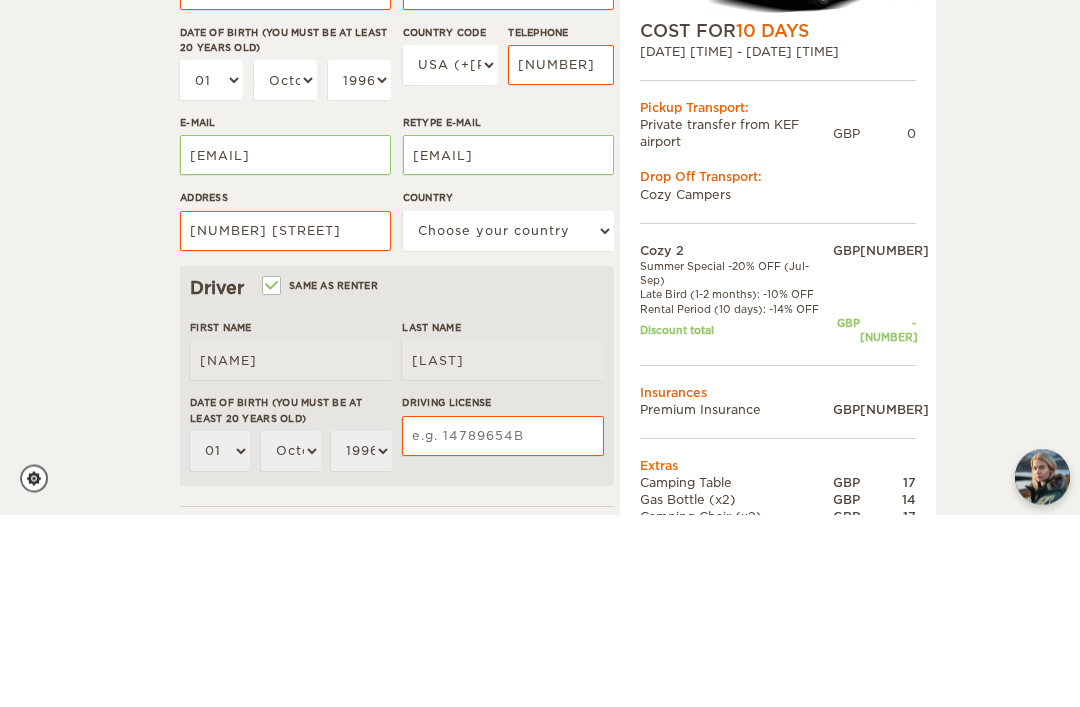 click on "Choose your country
United States
United Kingdom
Germany
Afghanistan Albania Algeria American Samoa Andorra Angola Anguilla Antarctica Antigua and Barbuda Argentina Armenia Aruba Australia Austria Azerbaijan Bahamas Bahrain Bangladesh Barbados Belarus Belgium Belize Benin Bermuda Bhutan Bolivia Bosnia and Herzegovina Botswana Brazil British Virgin Islands Brunei Bulgaria Burkina Faso Burma (Myanmar) Burundi Cambodia Cameroon Canada Cape Verde Cayman Islands Central African Republic Chad Chile China Christmas Island Cocos (Keeling) Islands Colombia Comoros Cook Islands Costa Rica Croatia Cuba Cyprus Czech Republic Democratic Republic of the Congo Denmark Djibouti Dominica Dominican Republic Ecuador Egypt El Salvador Equatorial Guinea Eritrea Estonia Ethiopia Falkland Islands Faroe Islands Fiji Finland France French Polynesia Gabon Gambia Gaza Strip Georgia Germany Ghana Gibraltar Greece Greenland Grenada Guam Guatemala Guinea Guinea-Bissau Guyana Haiti Holy See (Vatican City)" at bounding box center [508, 424] 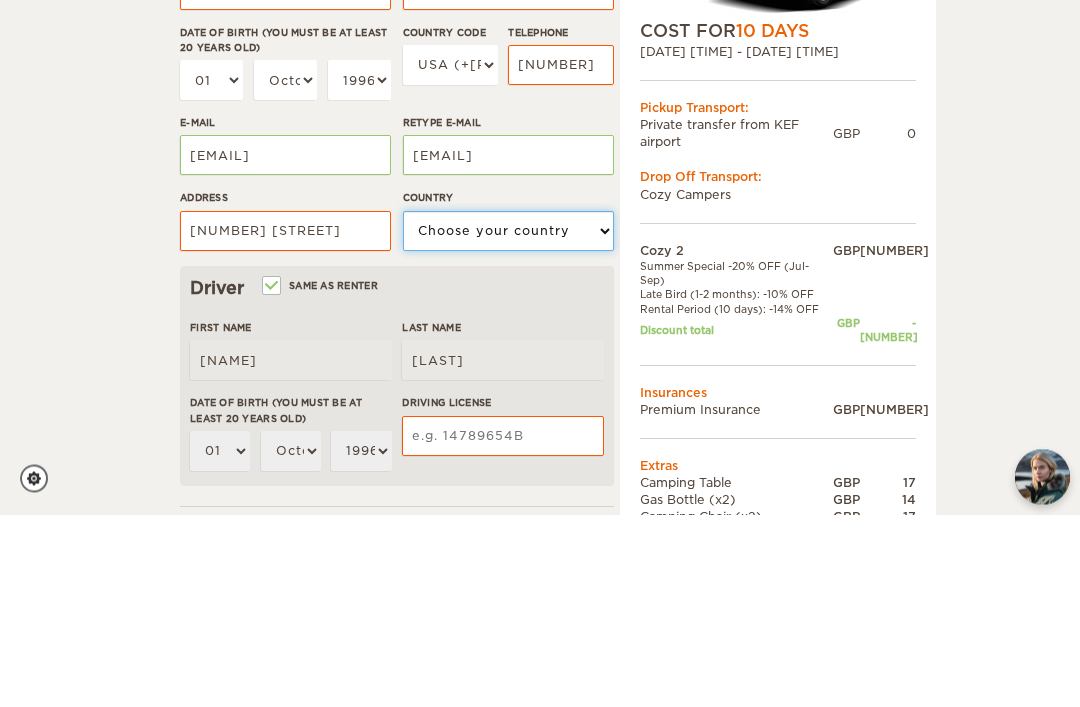 scroll, scrollTop: 386, scrollLeft: 0, axis: vertical 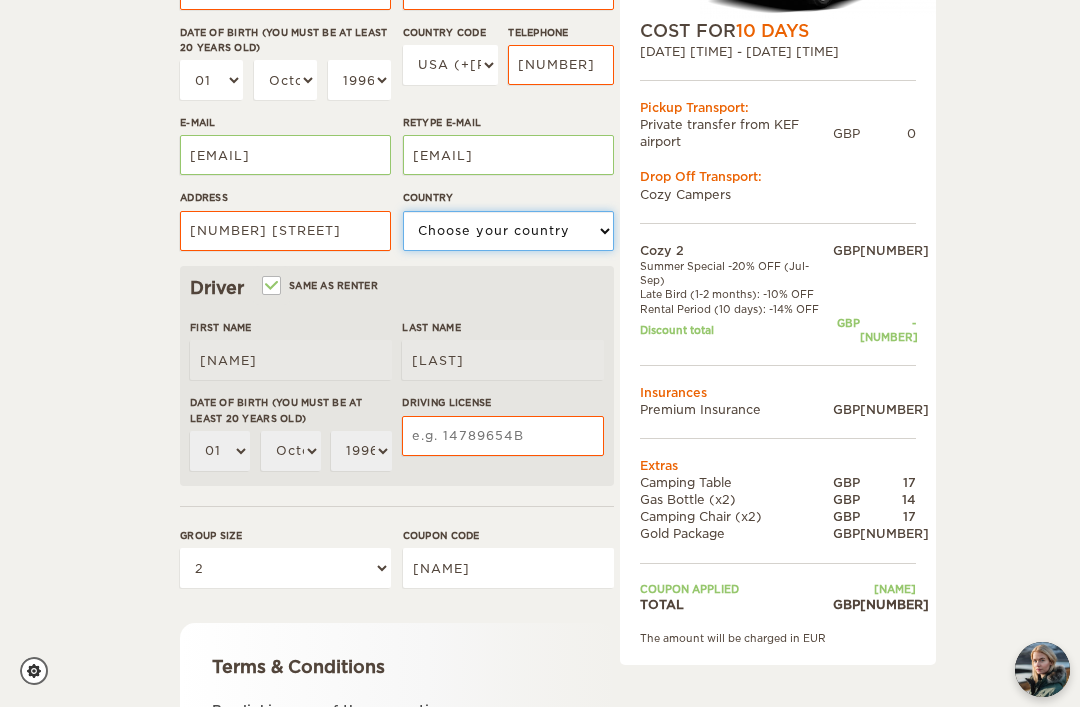 select on "[NUMBER]" 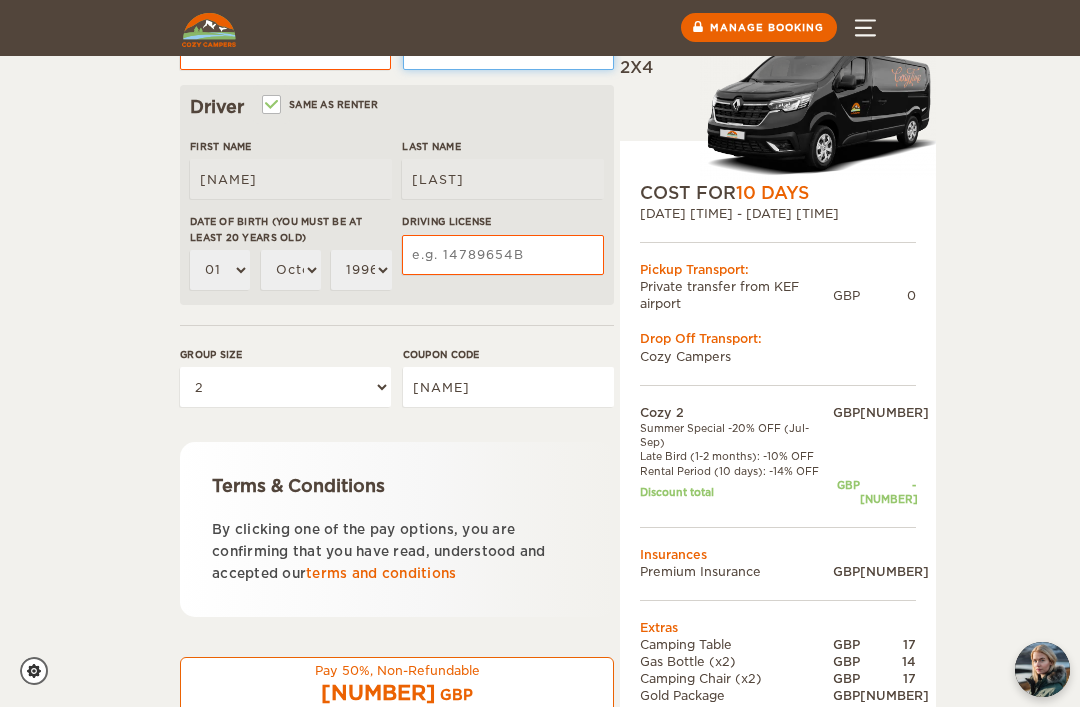 scroll, scrollTop: 564, scrollLeft: 0, axis: vertical 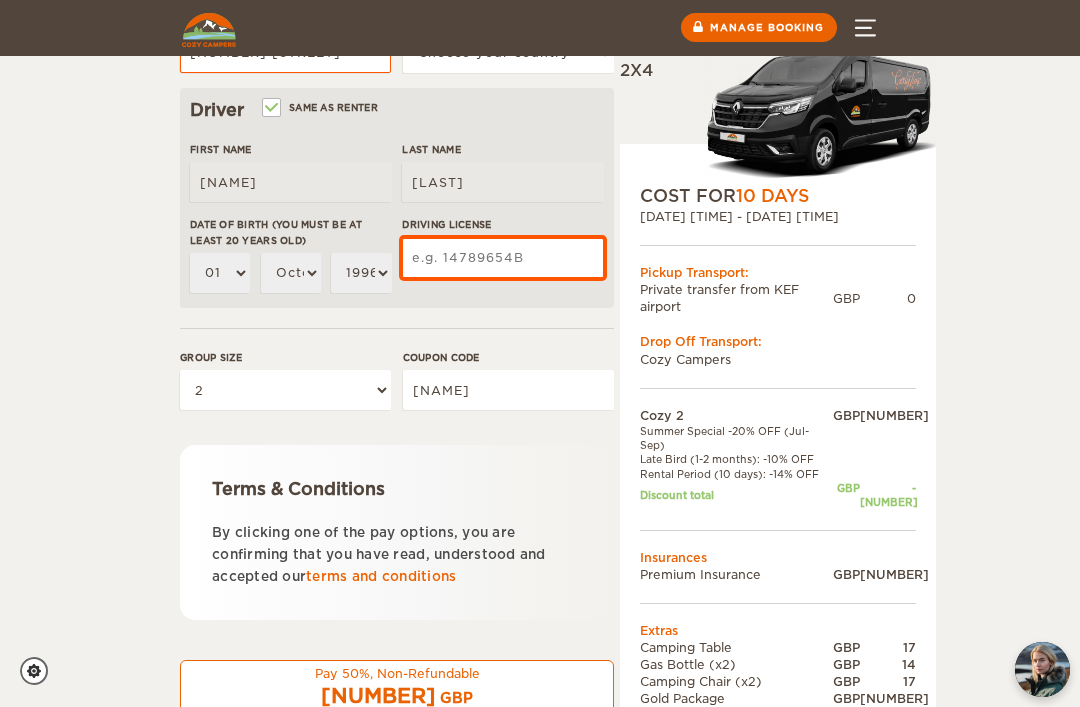 click on "Driving License" at bounding box center [503, 258] 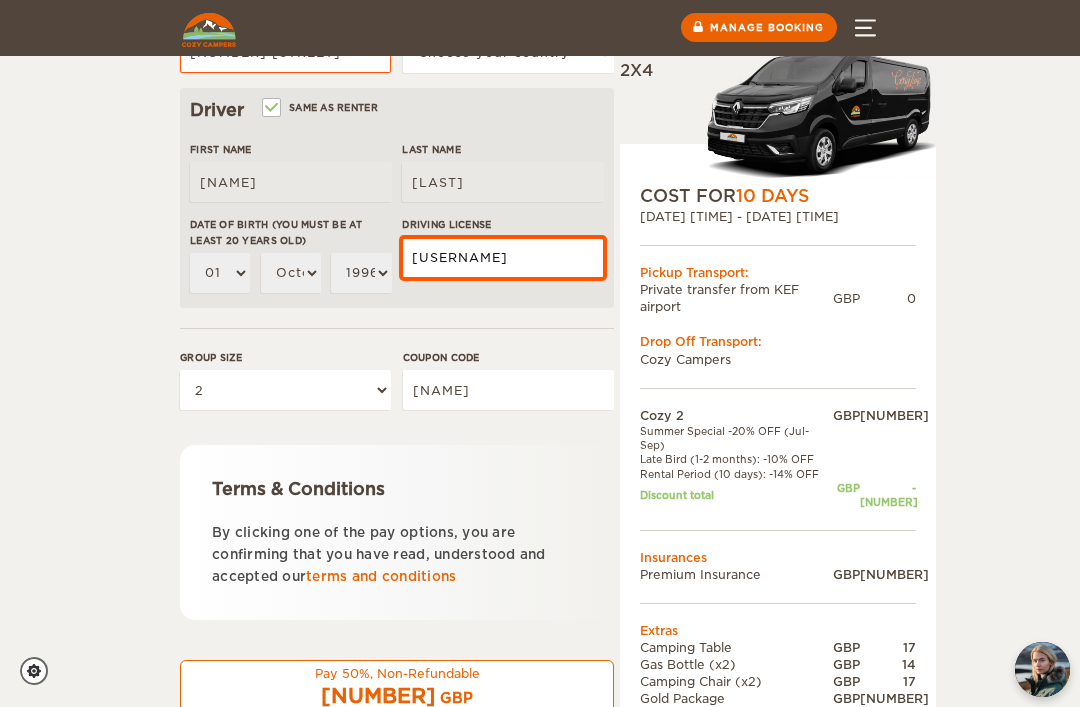 type on "[USERNAME]" 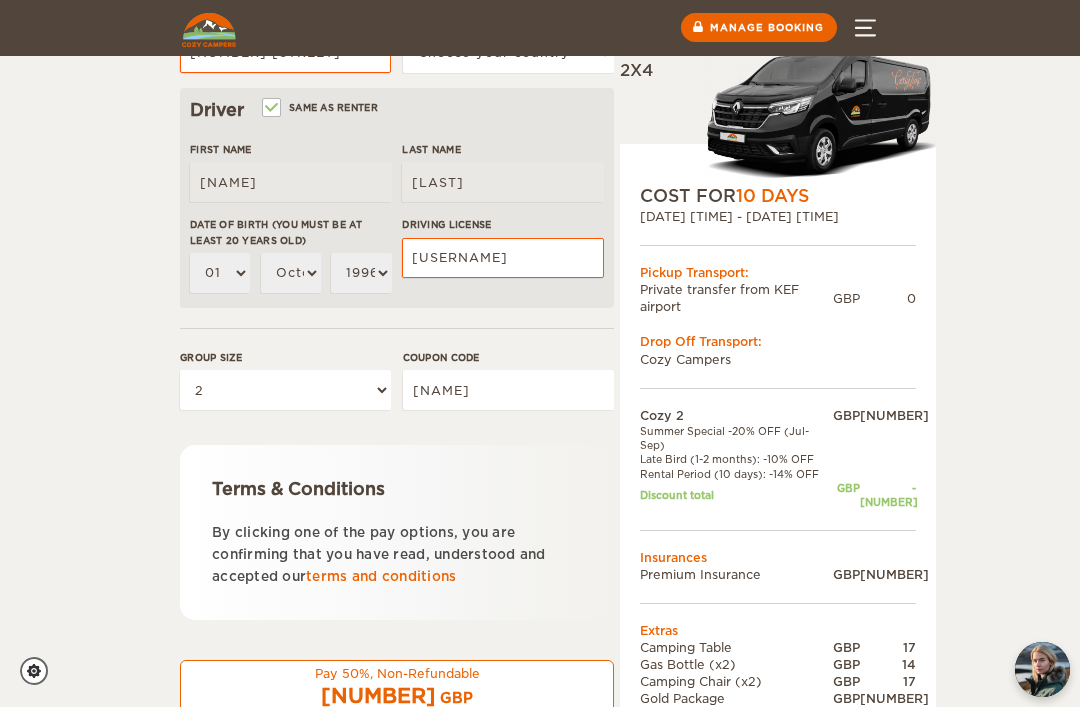 click on "Cozy 2
Expand
Collapse
Total
[NUMBER]
GBP
Automatic 2x4
COST FOR  [NUMBER] Days
[DATE] [TIME] - [DATE] [TIME]
Pickup Transport:
Private transfer from [LOCATION] airport
GBP
[NUMBER]
Drop Off Transport:
Cozy Campers" at bounding box center [540, 176] 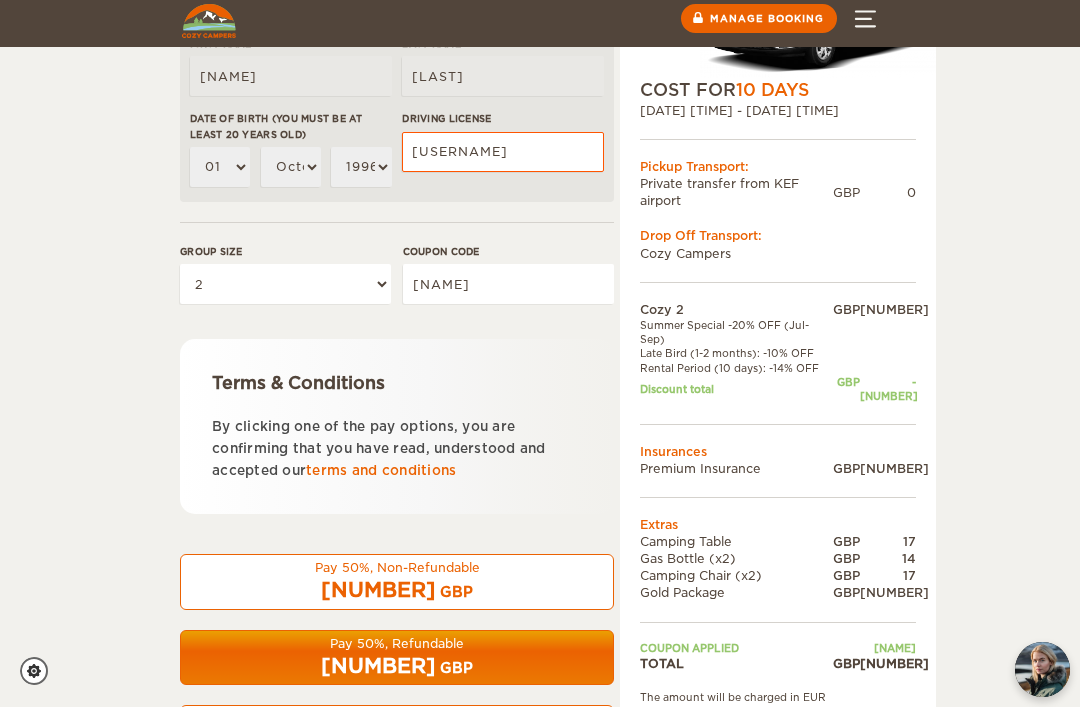 scroll, scrollTop: 706, scrollLeft: 0, axis: vertical 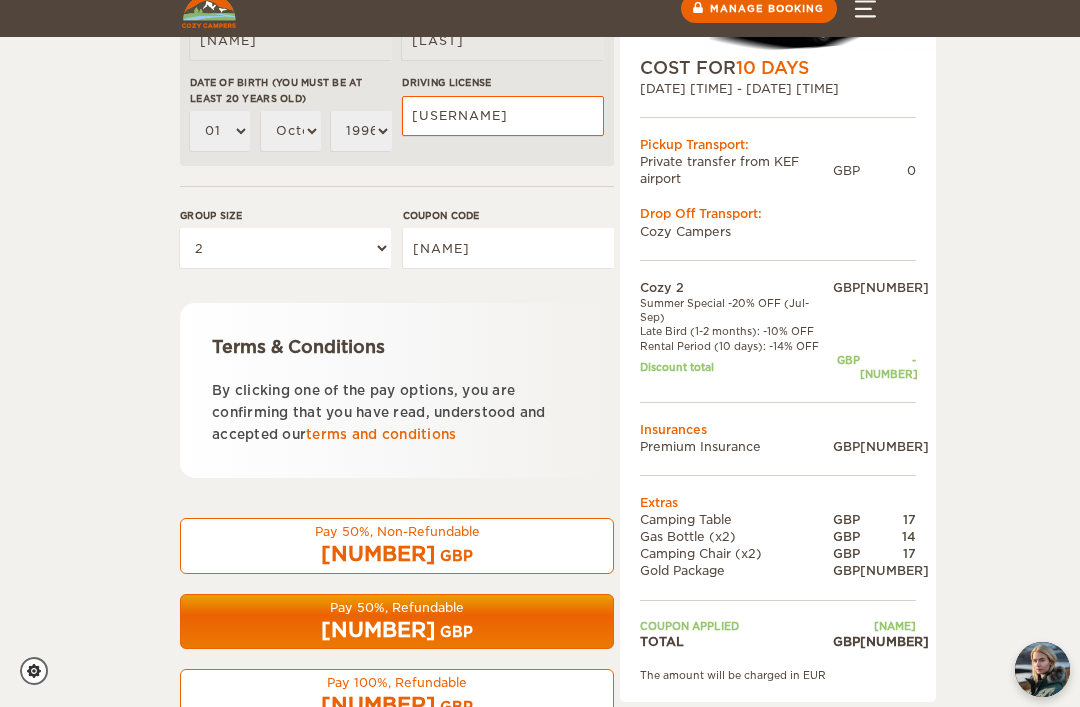 click on "[NUMBER]
GBP" at bounding box center (397, 554) 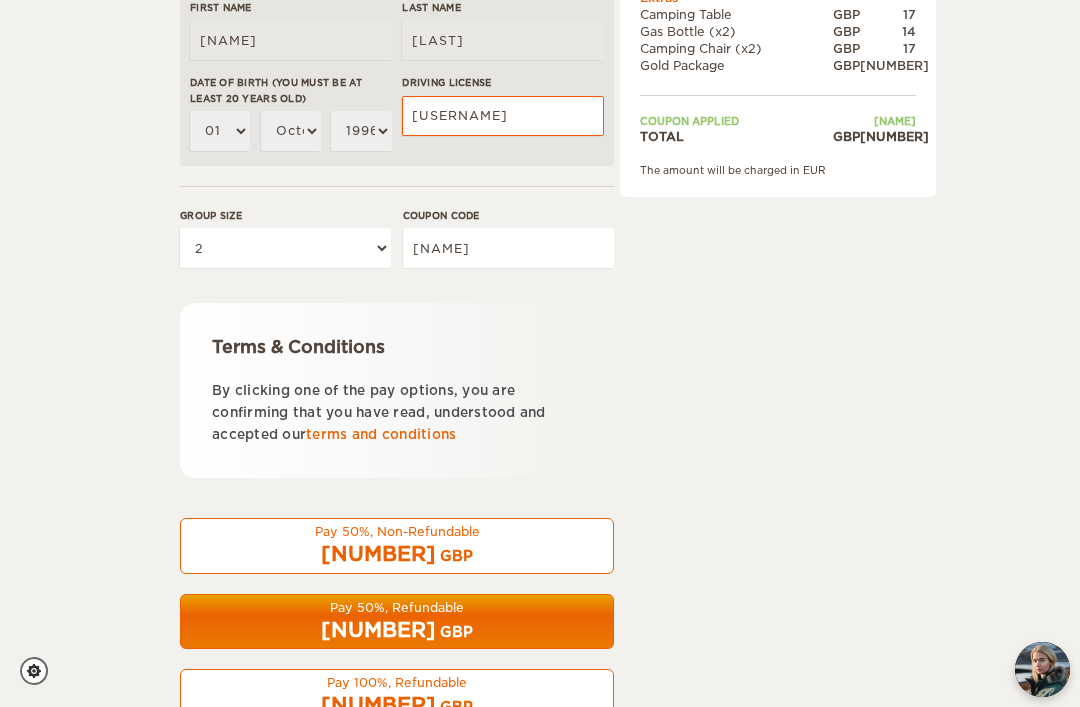 scroll, scrollTop: 770, scrollLeft: 0, axis: vertical 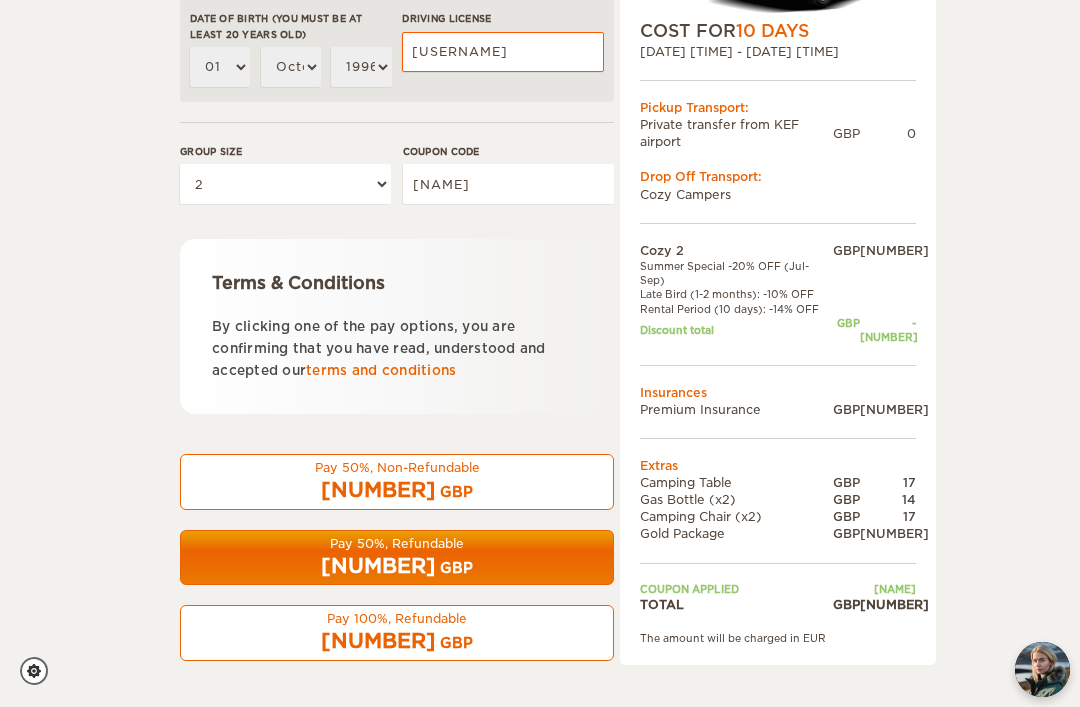 click on "Pay 50%, Refundable" at bounding box center [397, 543] 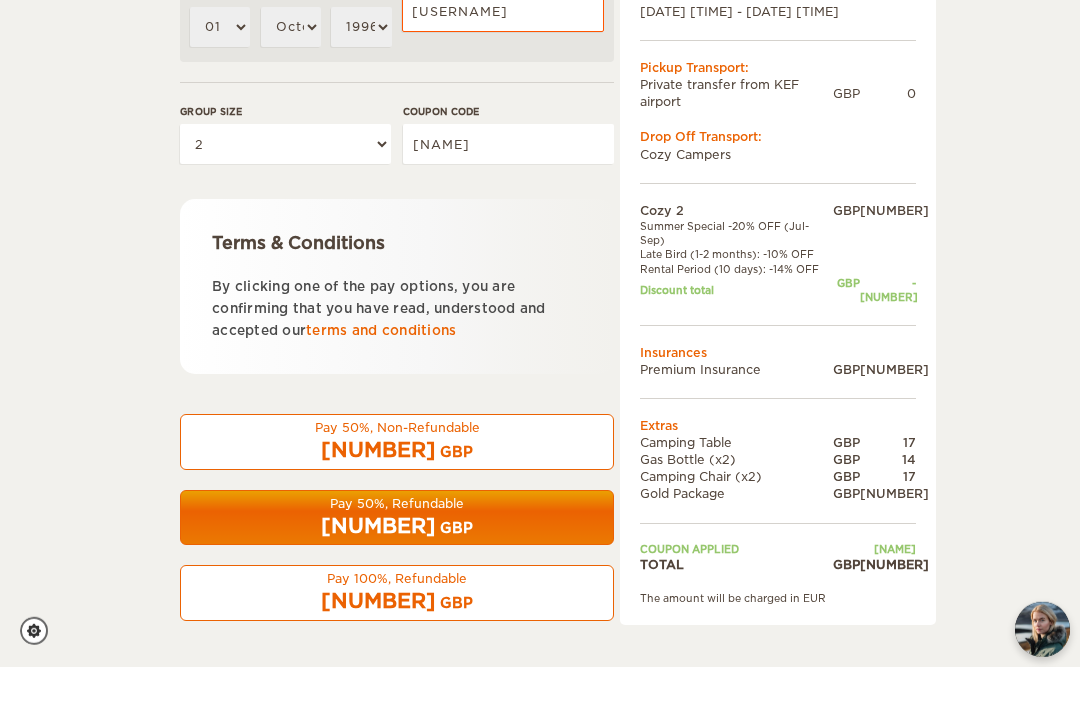 scroll, scrollTop: 774, scrollLeft: 0, axis: vertical 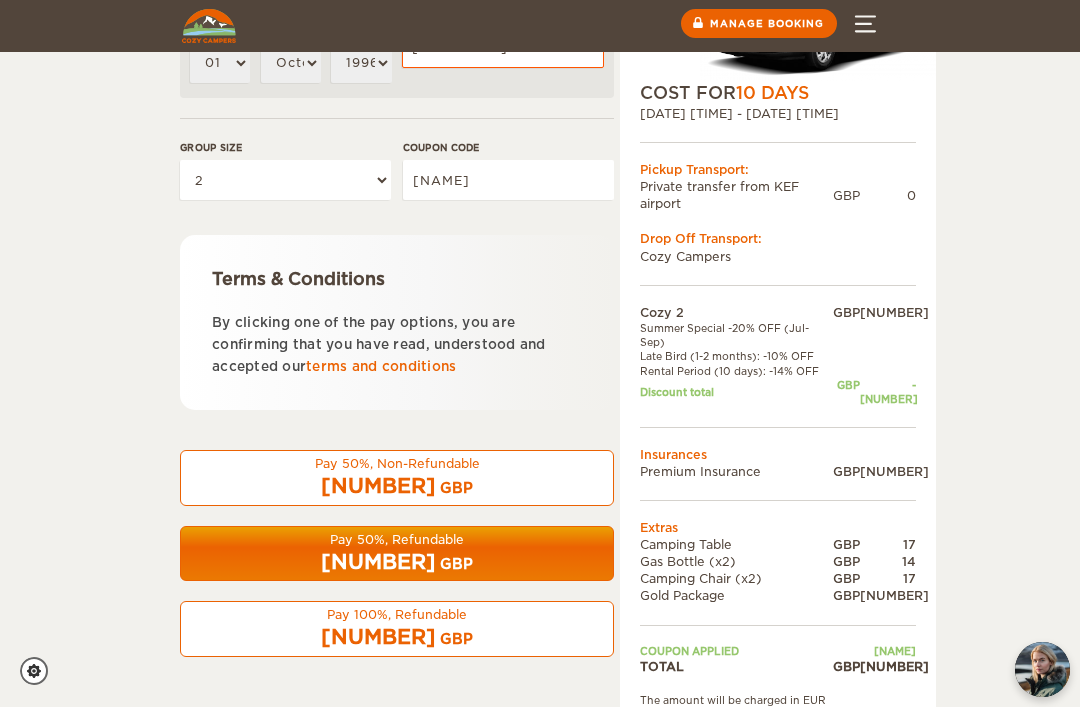 click on "GBP" at bounding box center (456, 488) 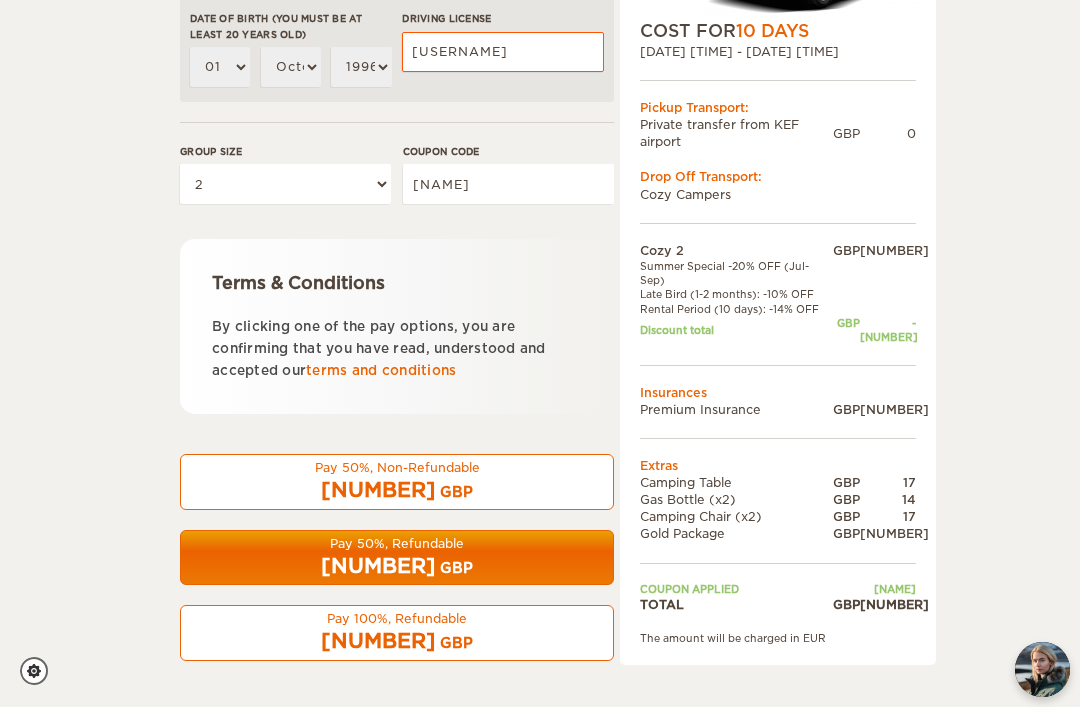 click on "[NUMBER]
GBP" at bounding box center [397, 566] 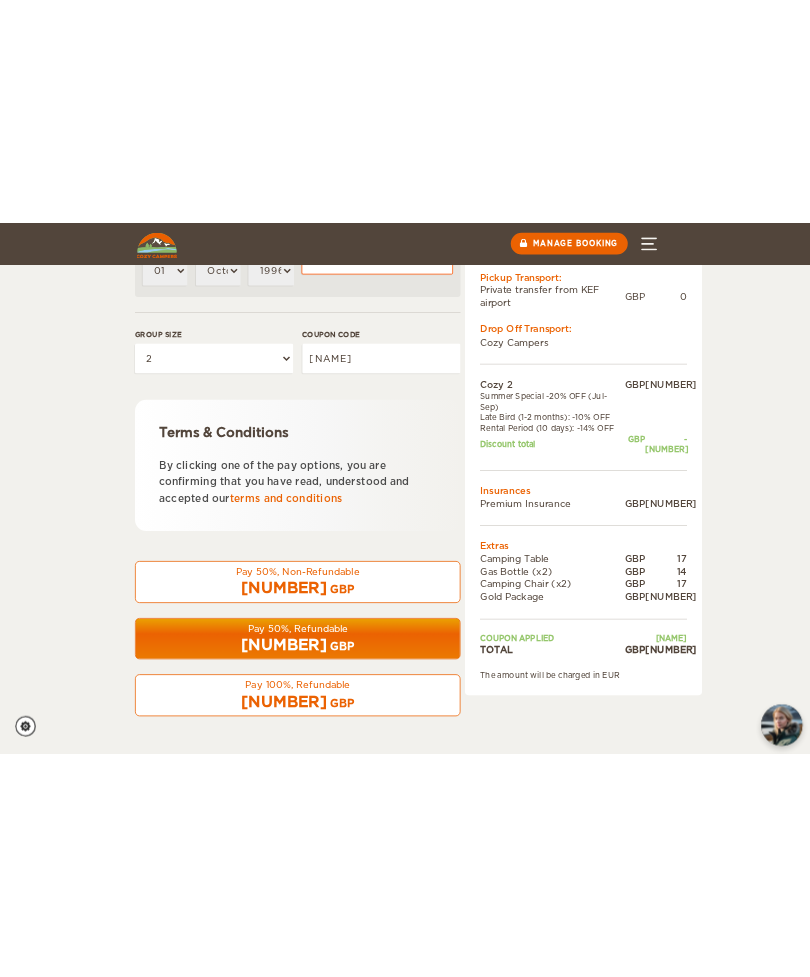 scroll, scrollTop: 500, scrollLeft: 0, axis: vertical 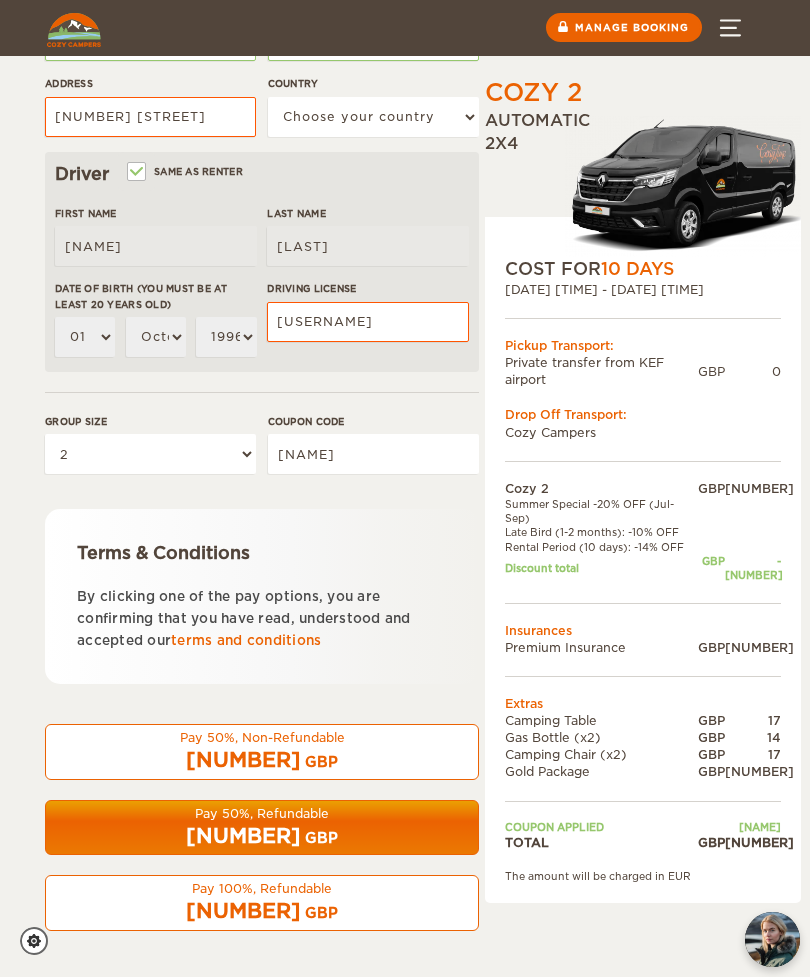 click on "Pay 100%, Refundable" at bounding box center [262, 737] 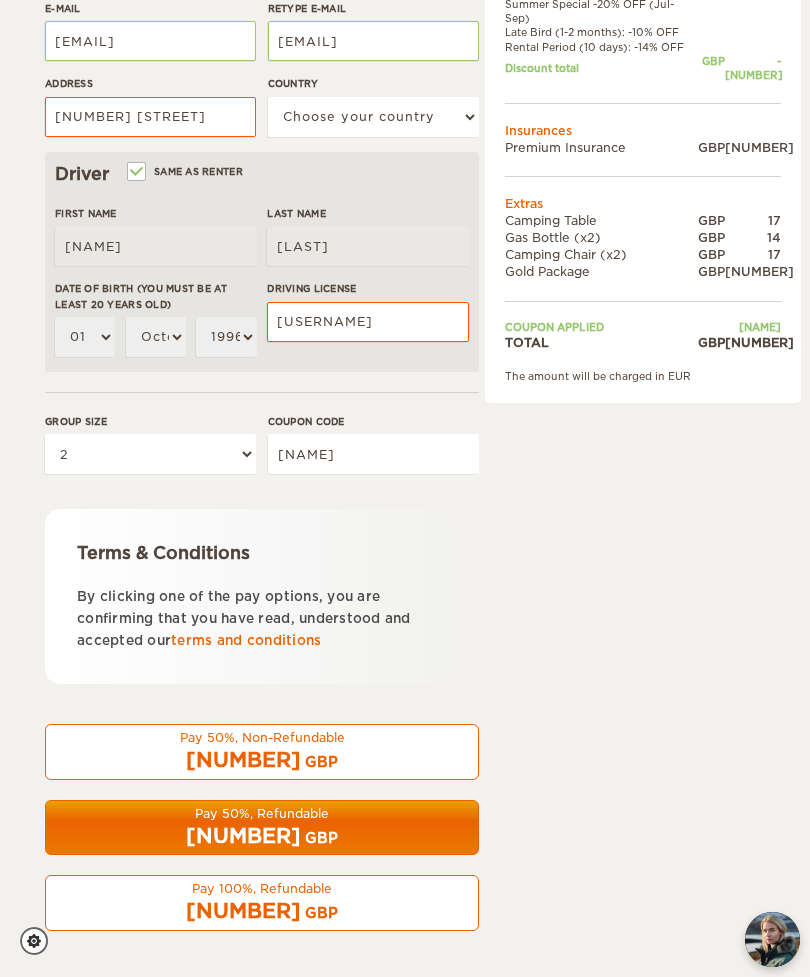 scroll, scrollTop: 500, scrollLeft: 0, axis: vertical 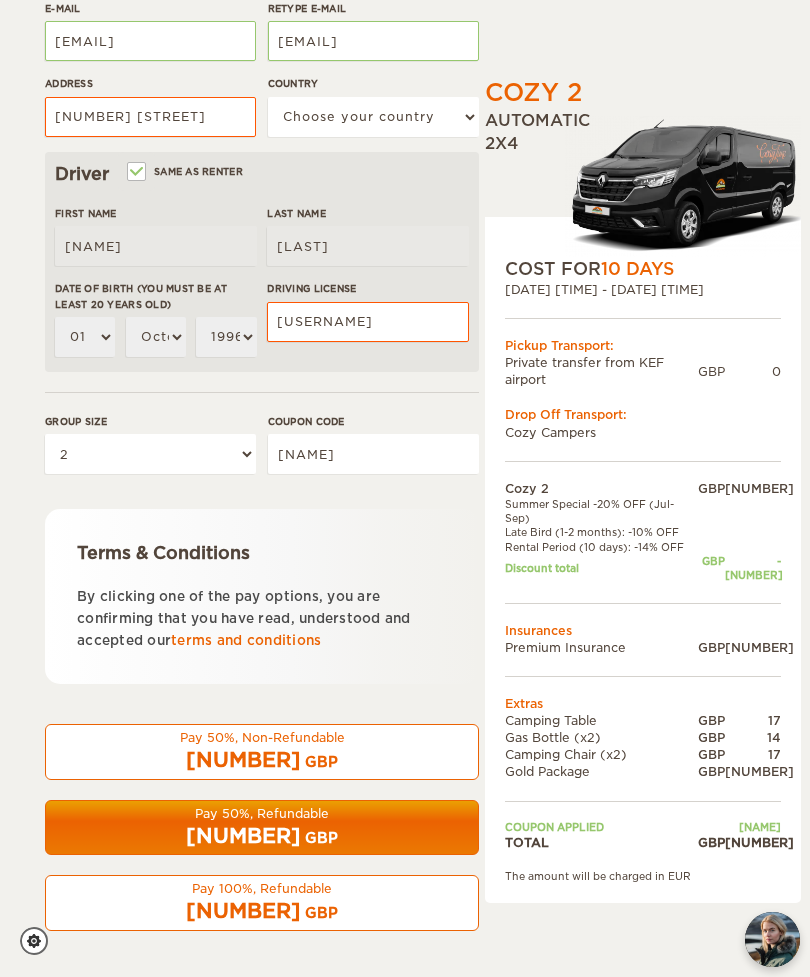 click on "terms and conditions" at bounding box center [246, 640] 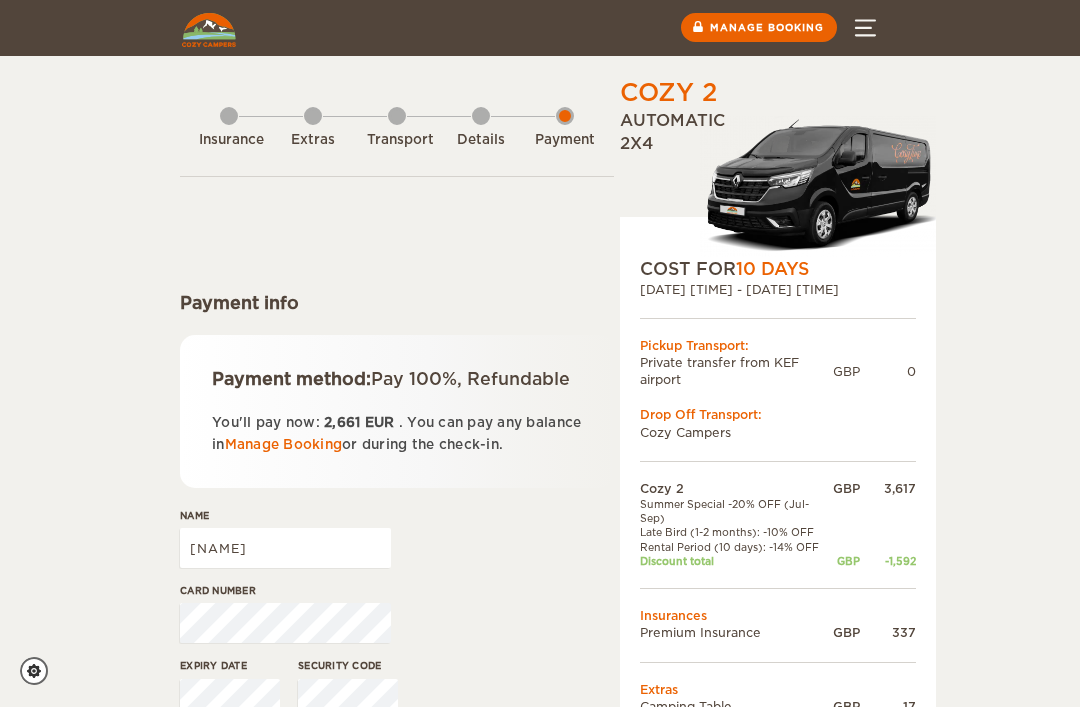 scroll, scrollTop: 0, scrollLeft: 0, axis: both 